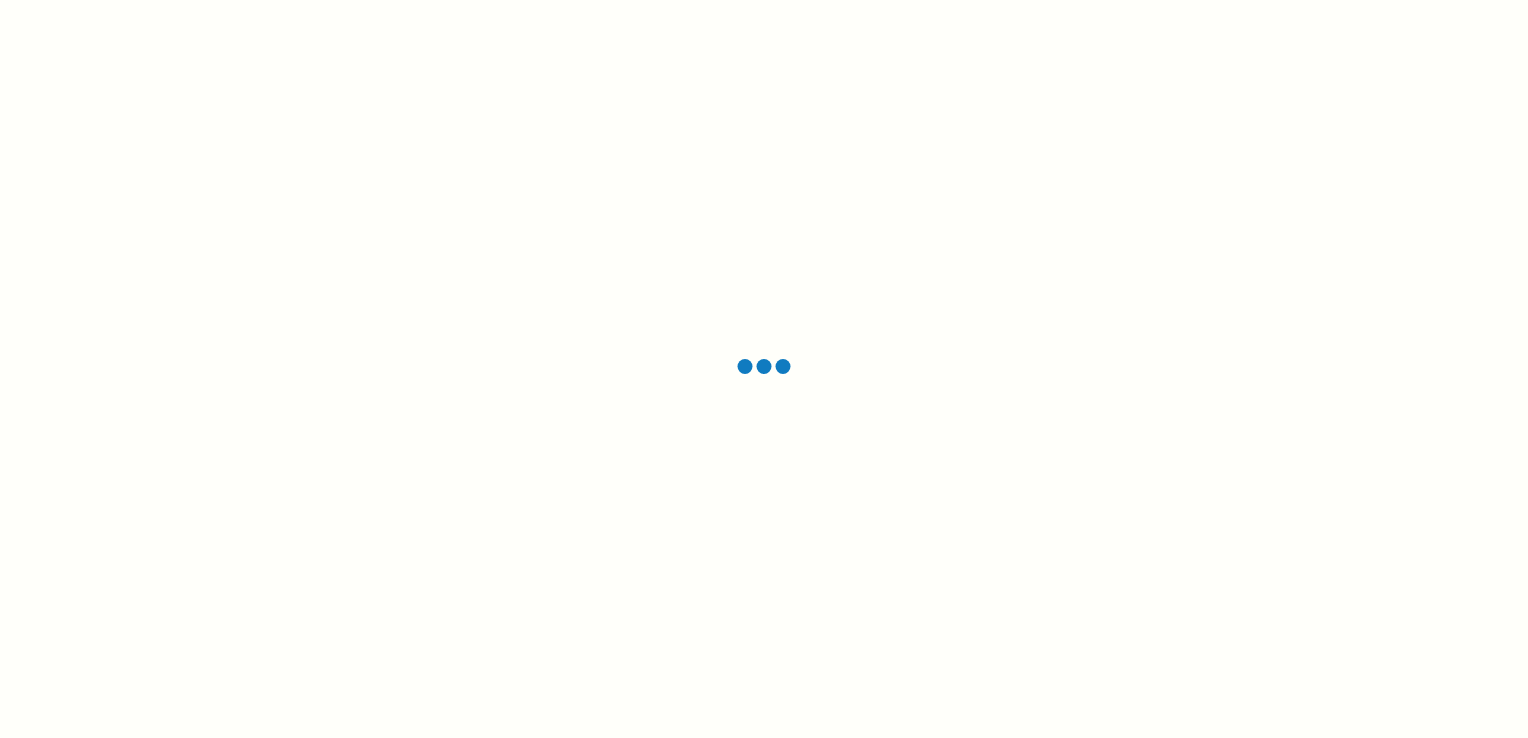 scroll, scrollTop: 0, scrollLeft: 0, axis: both 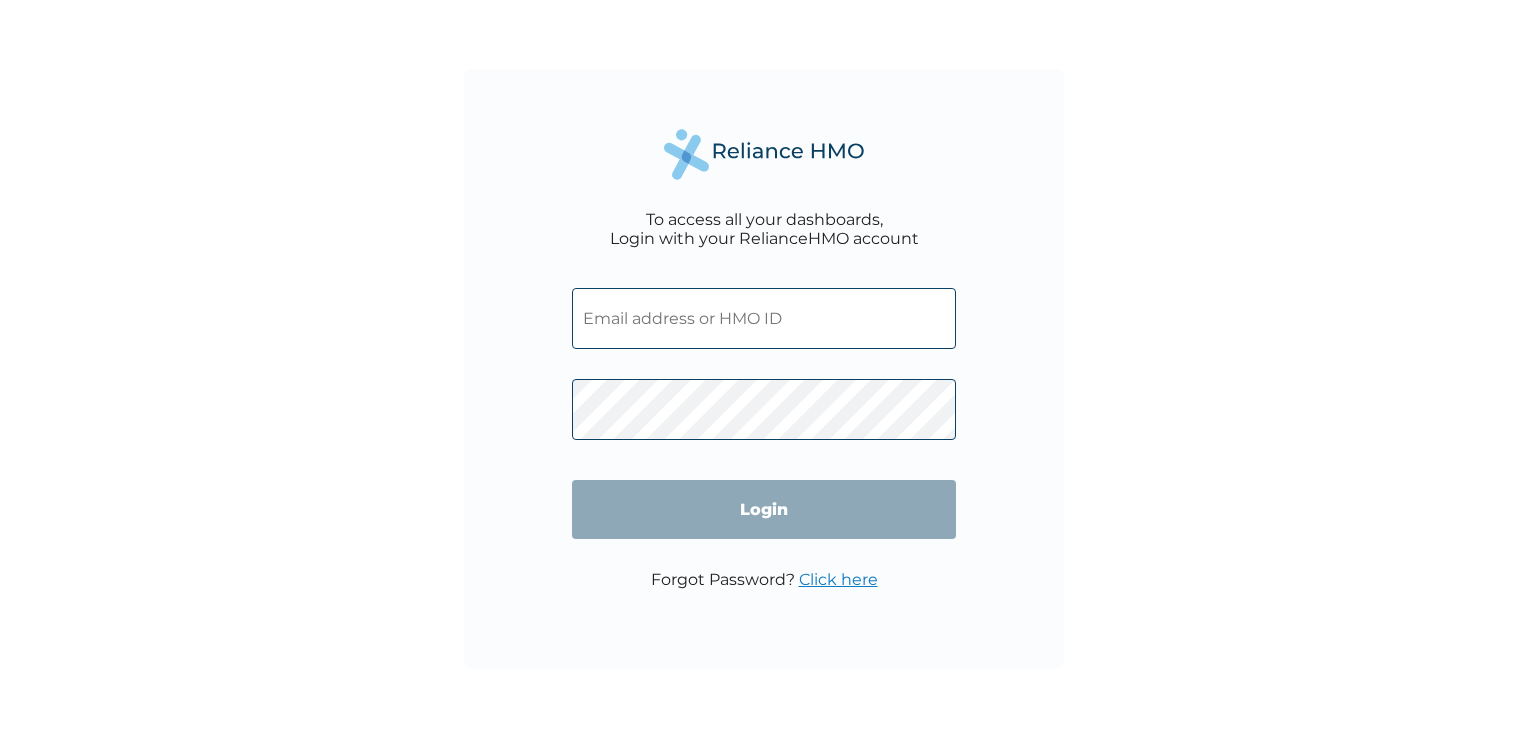 type on "SNW/10004/A" 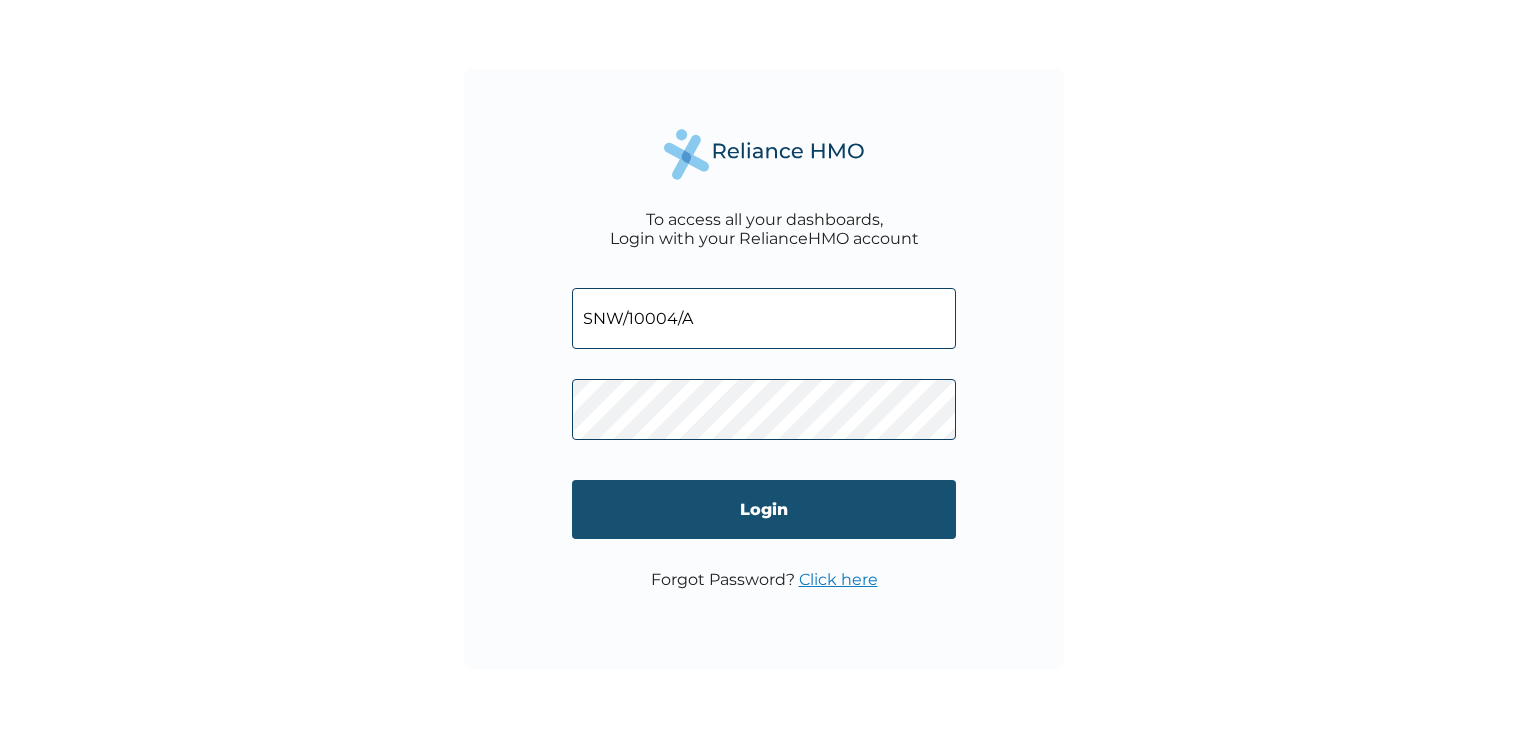 click on "Login" at bounding box center (764, 509) 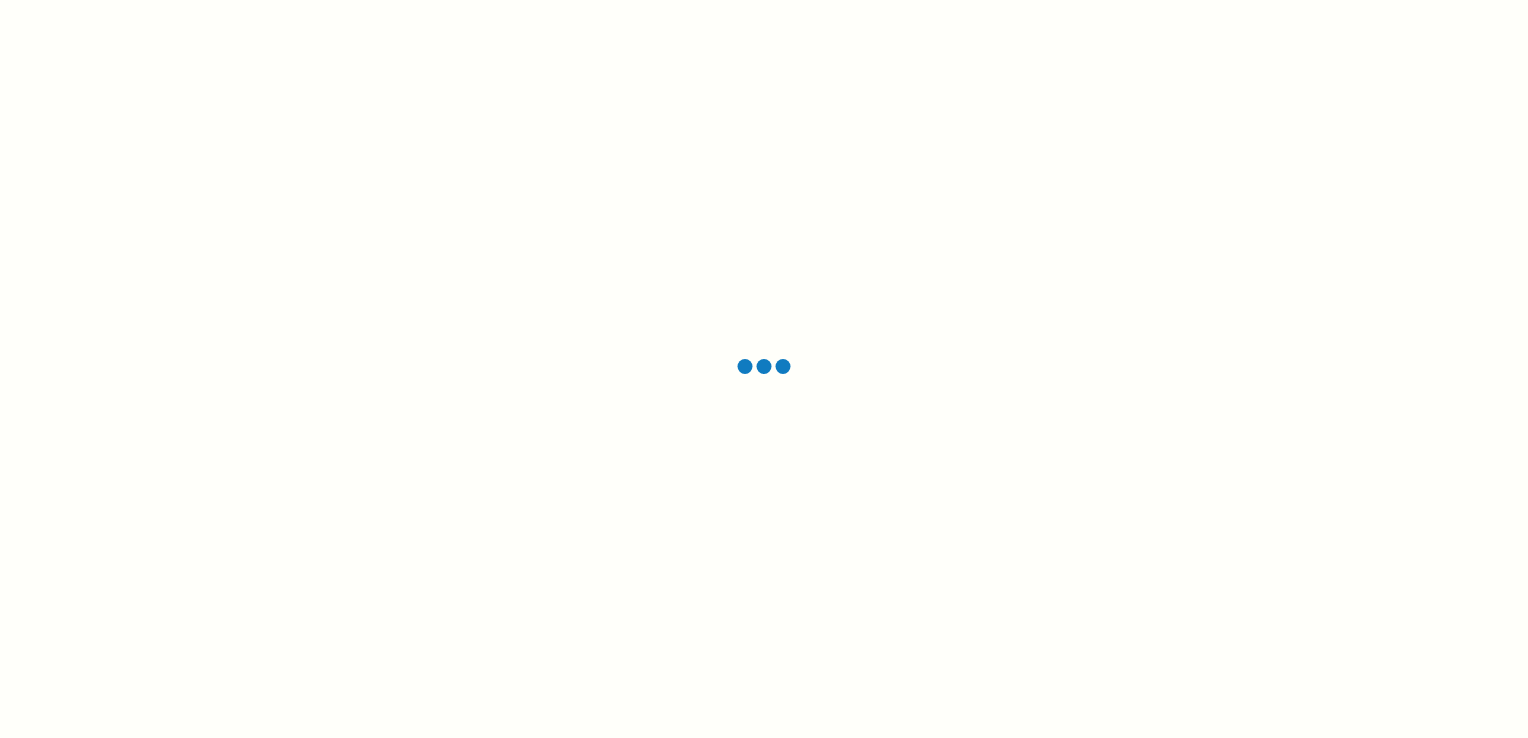 scroll, scrollTop: 0, scrollLeft: 0, axis: both 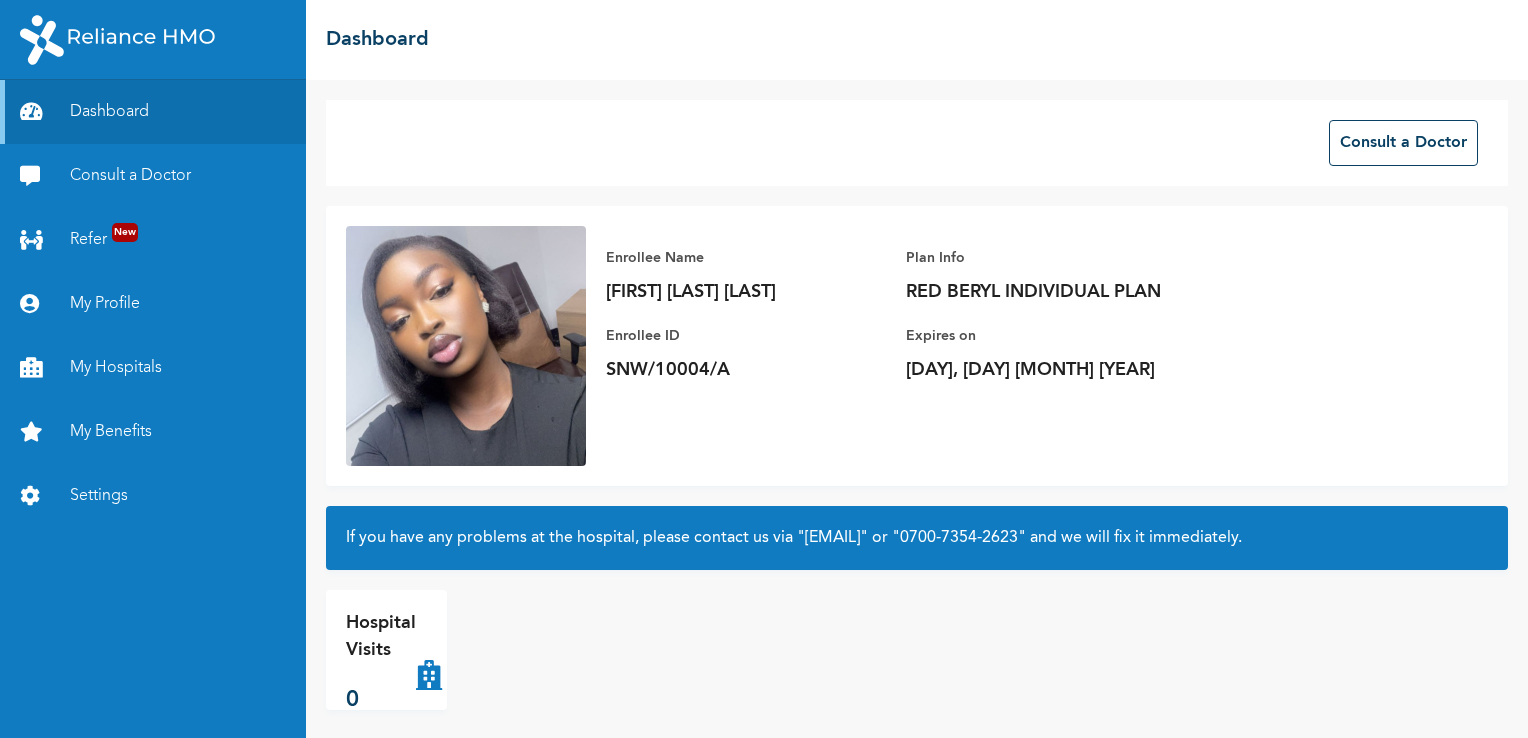 click on "Hospital Visits 0" at bounding box center (515, 650) 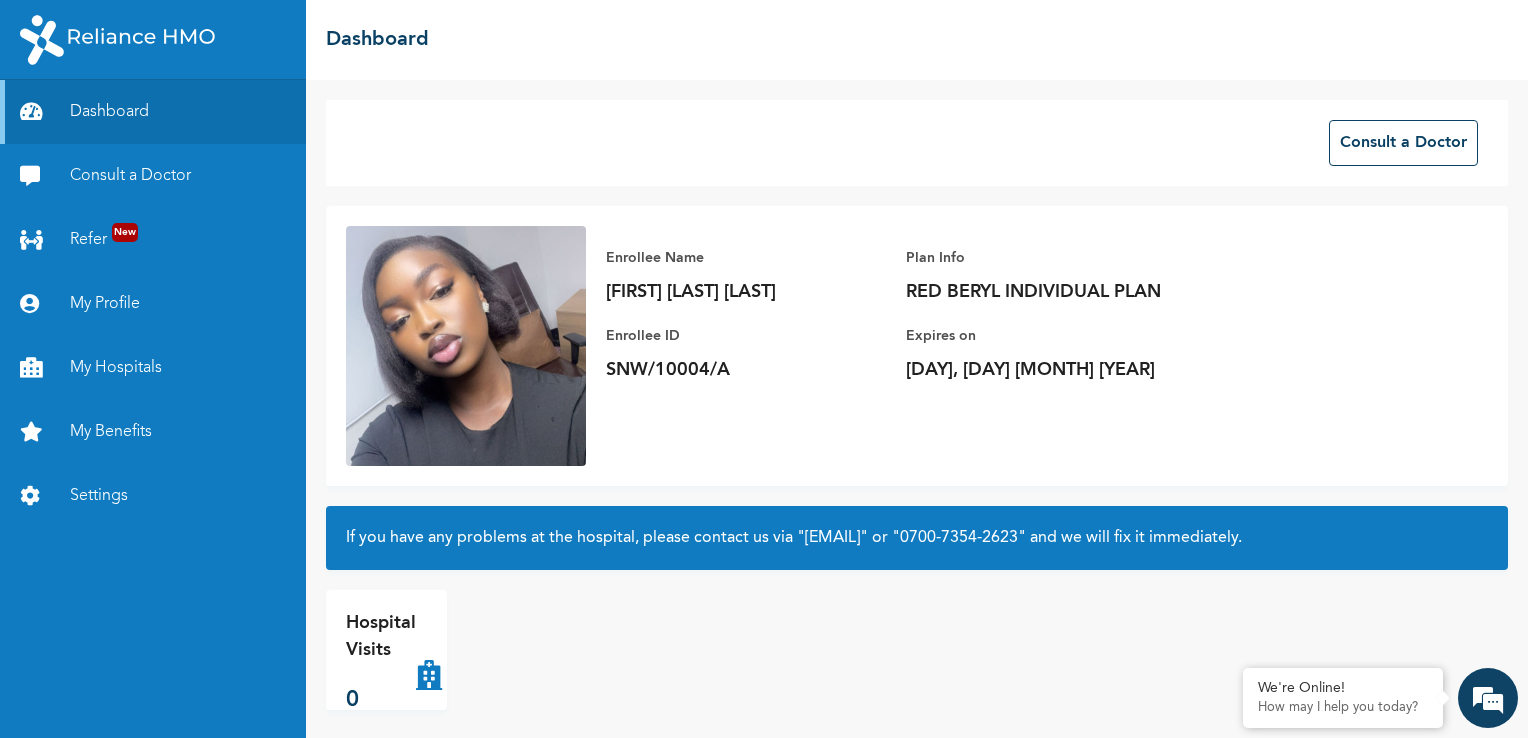 scroll, scrollTop: 11, scrollLeft: 0, axis: vertical 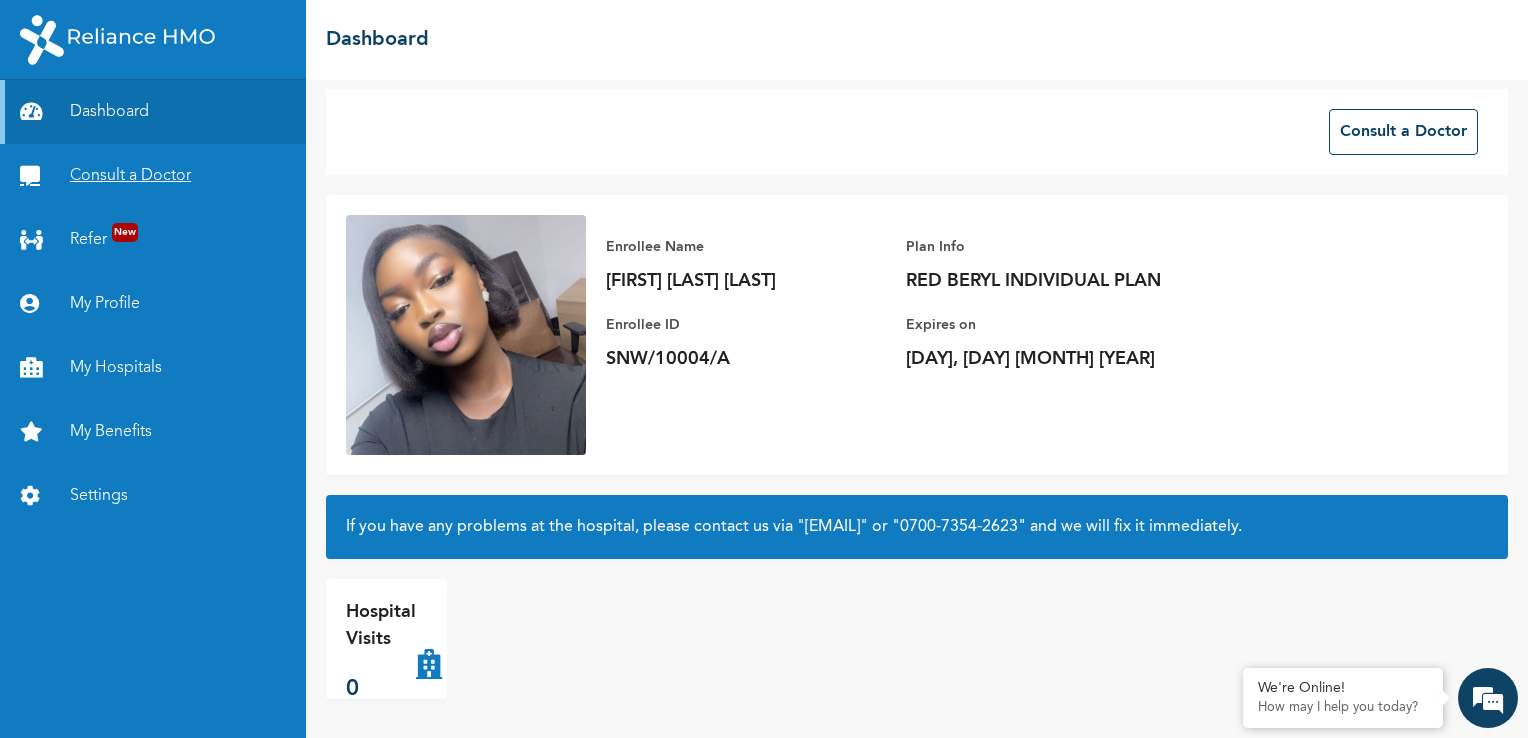 click on "Consult a Doctor" at bounding box center [153, 176] 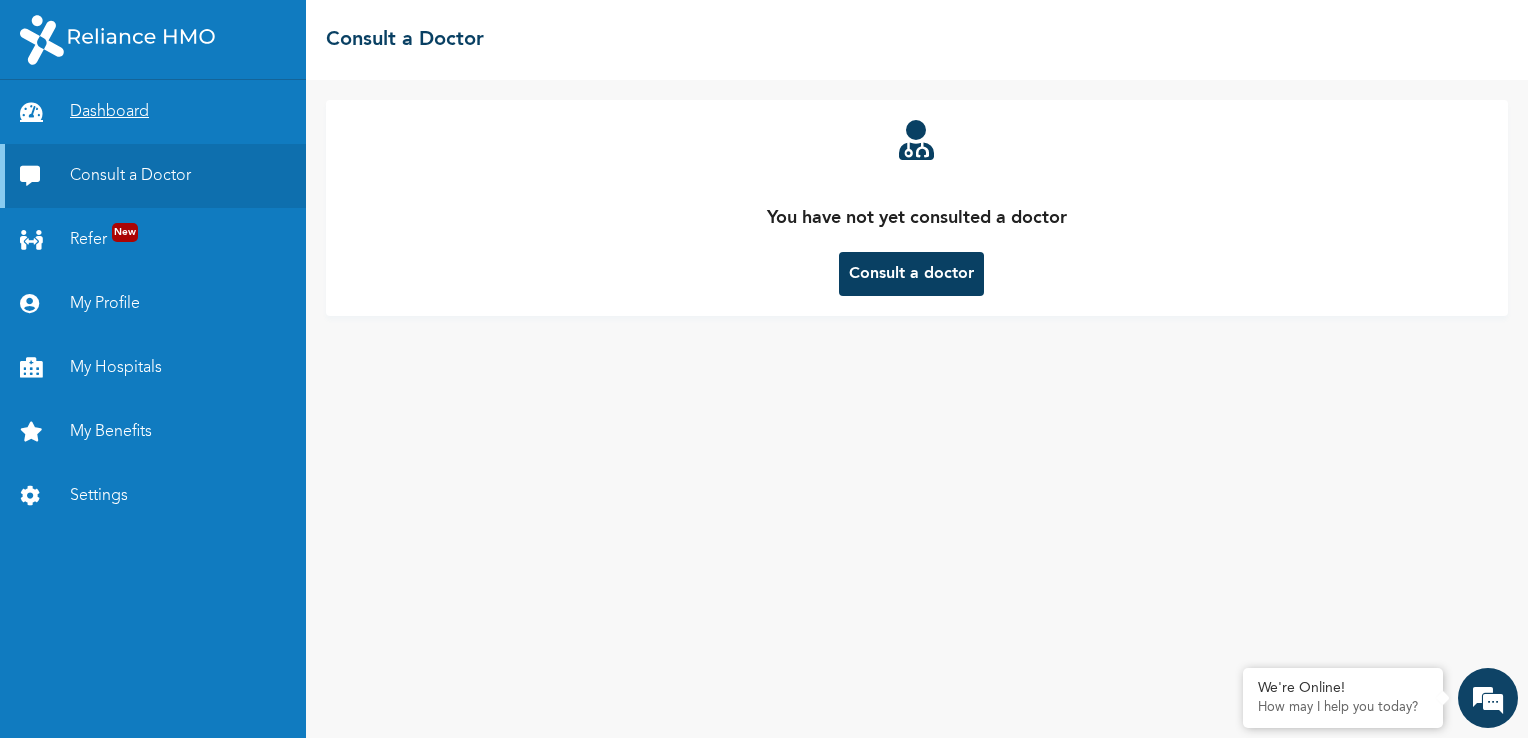 click on "Dashboard" at bounding box center (153, 112) 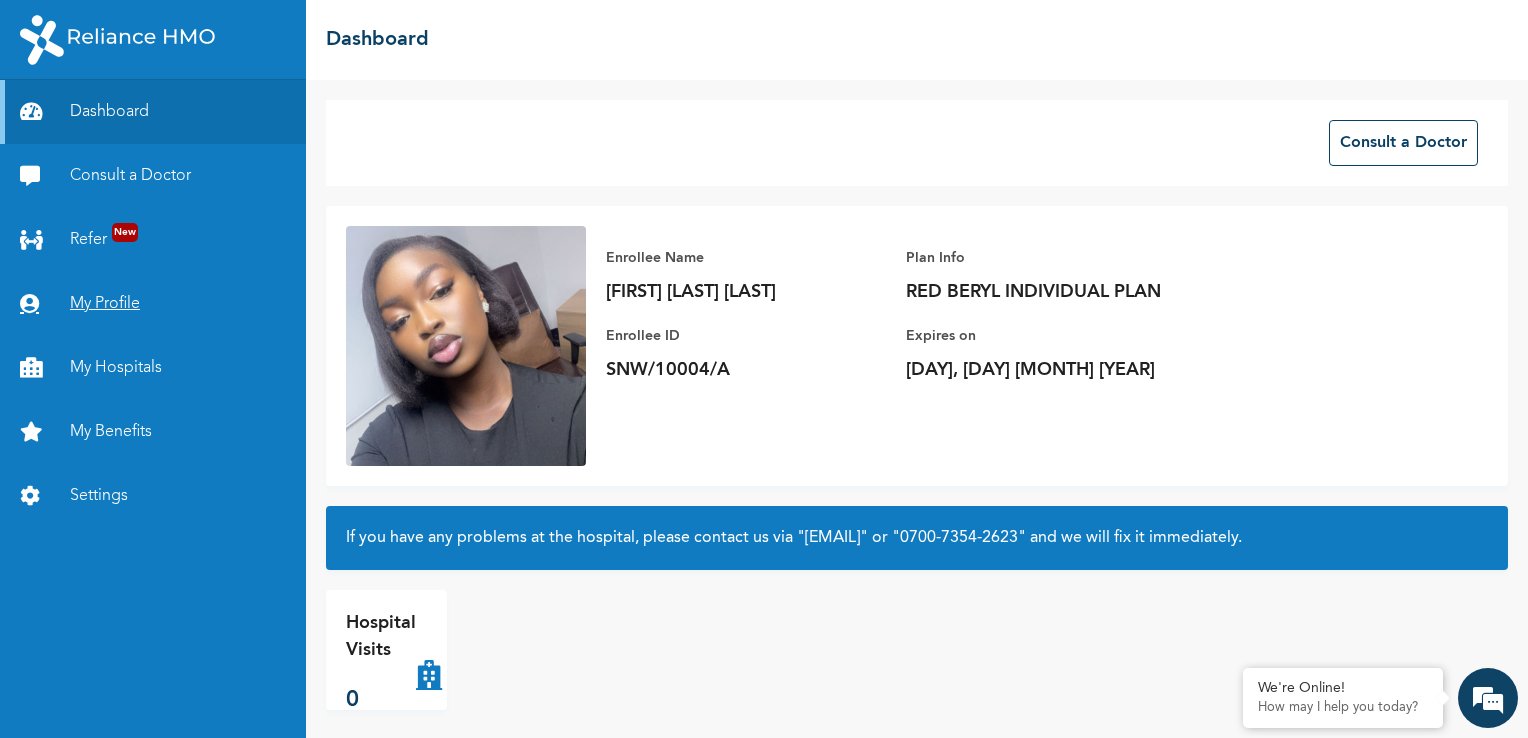 click on "My Profile" at bounding box center (153, 304) 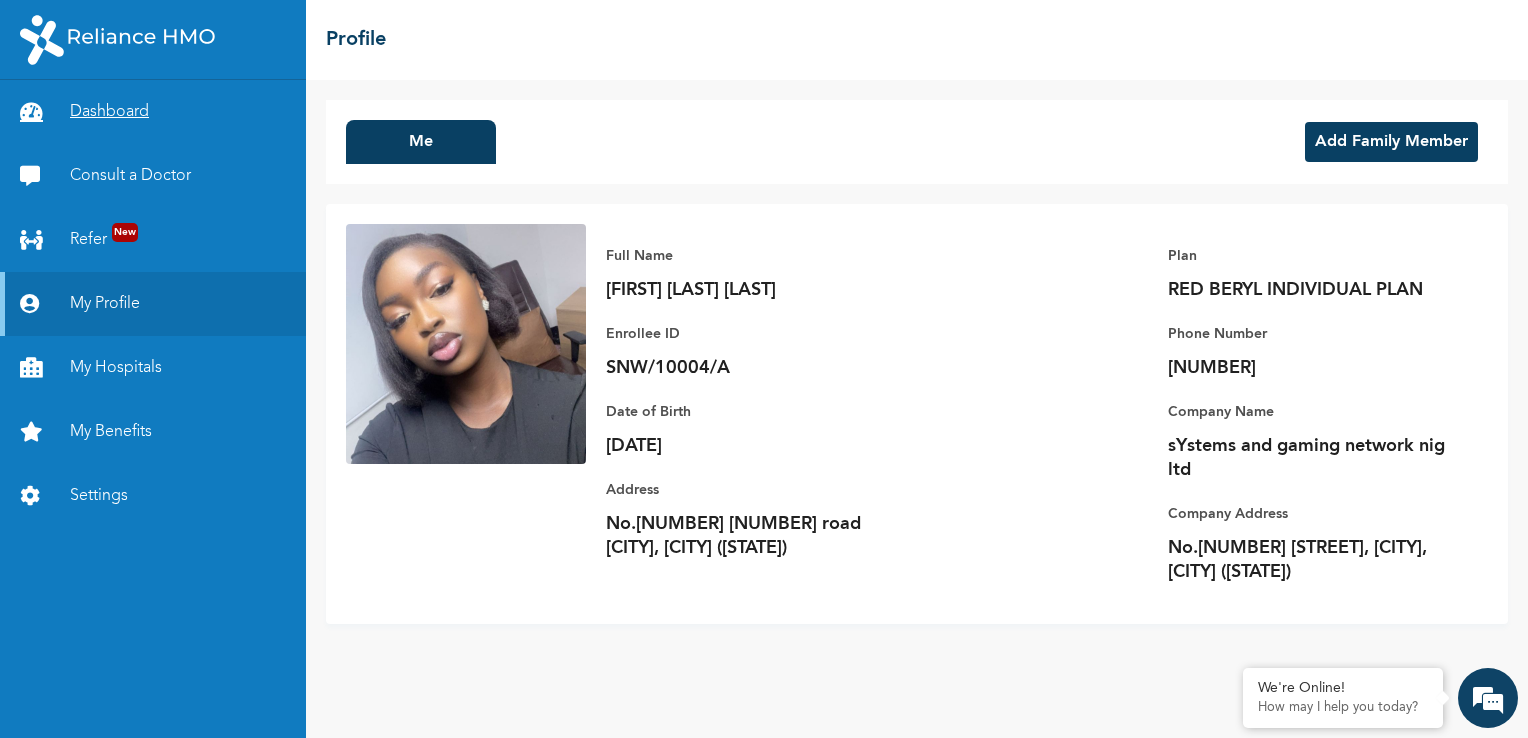 click on "Dashboard" at bounding box center [153, 112] 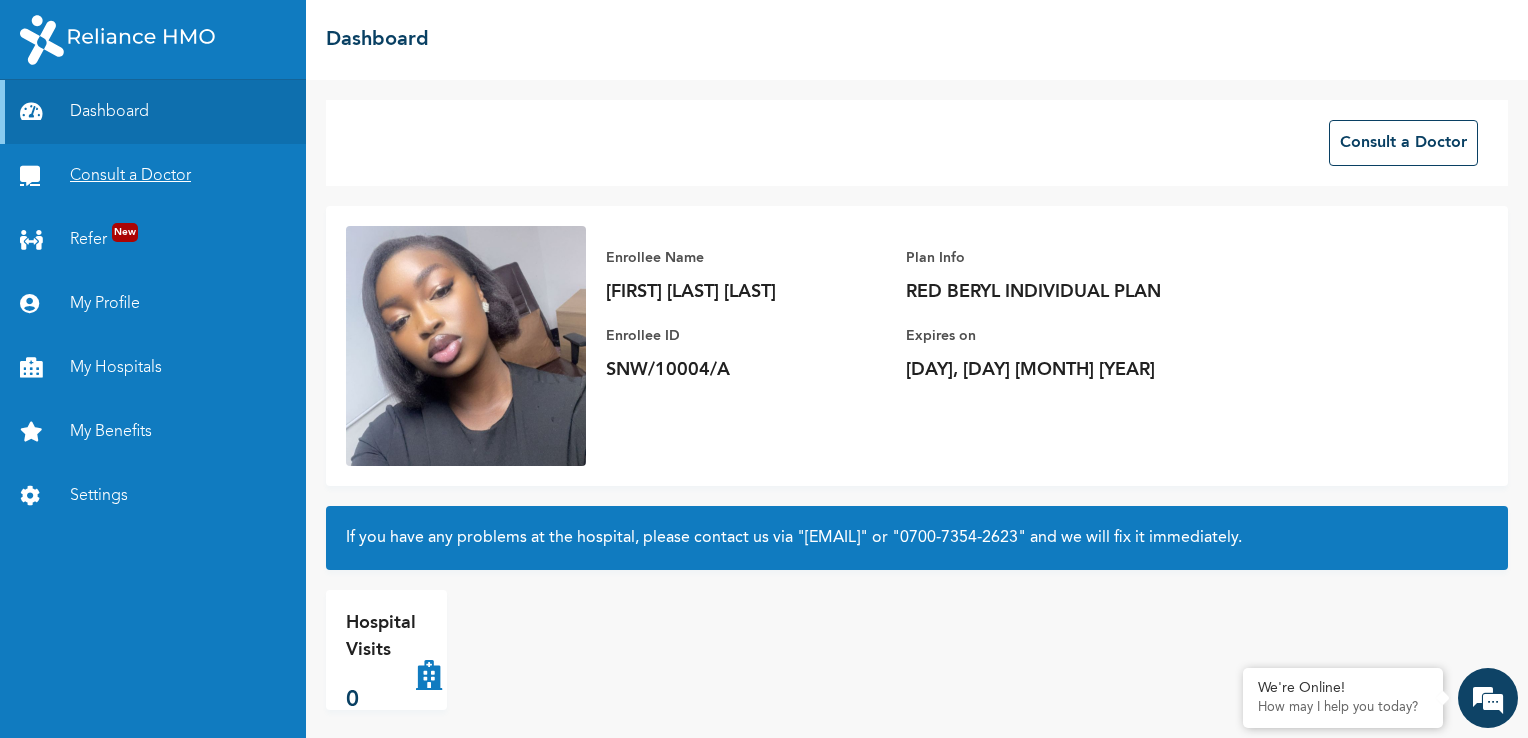 click on "Consult a Doctor" at bounding box center [153, 176] 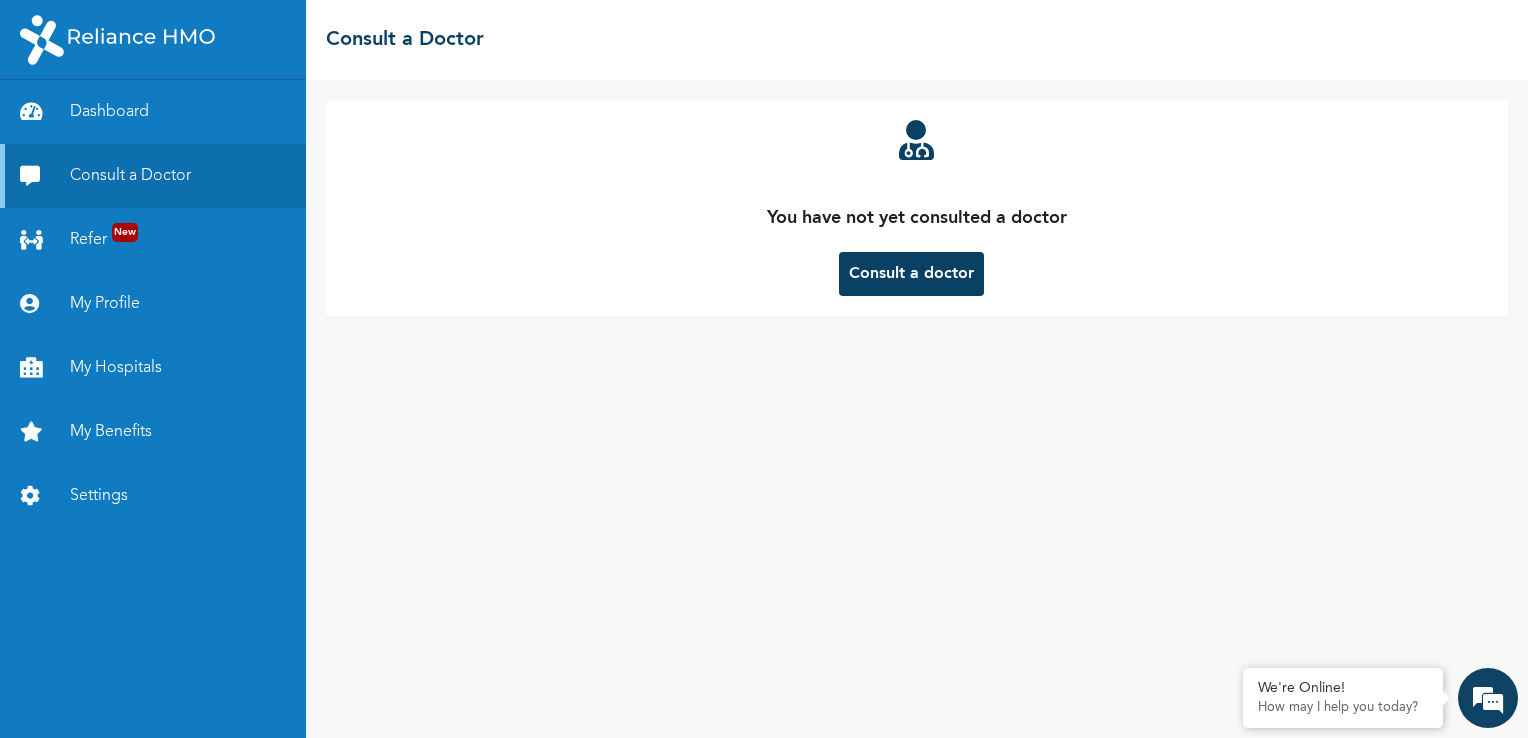 click on "Consult a doctor" at bounding box center (911, 274) 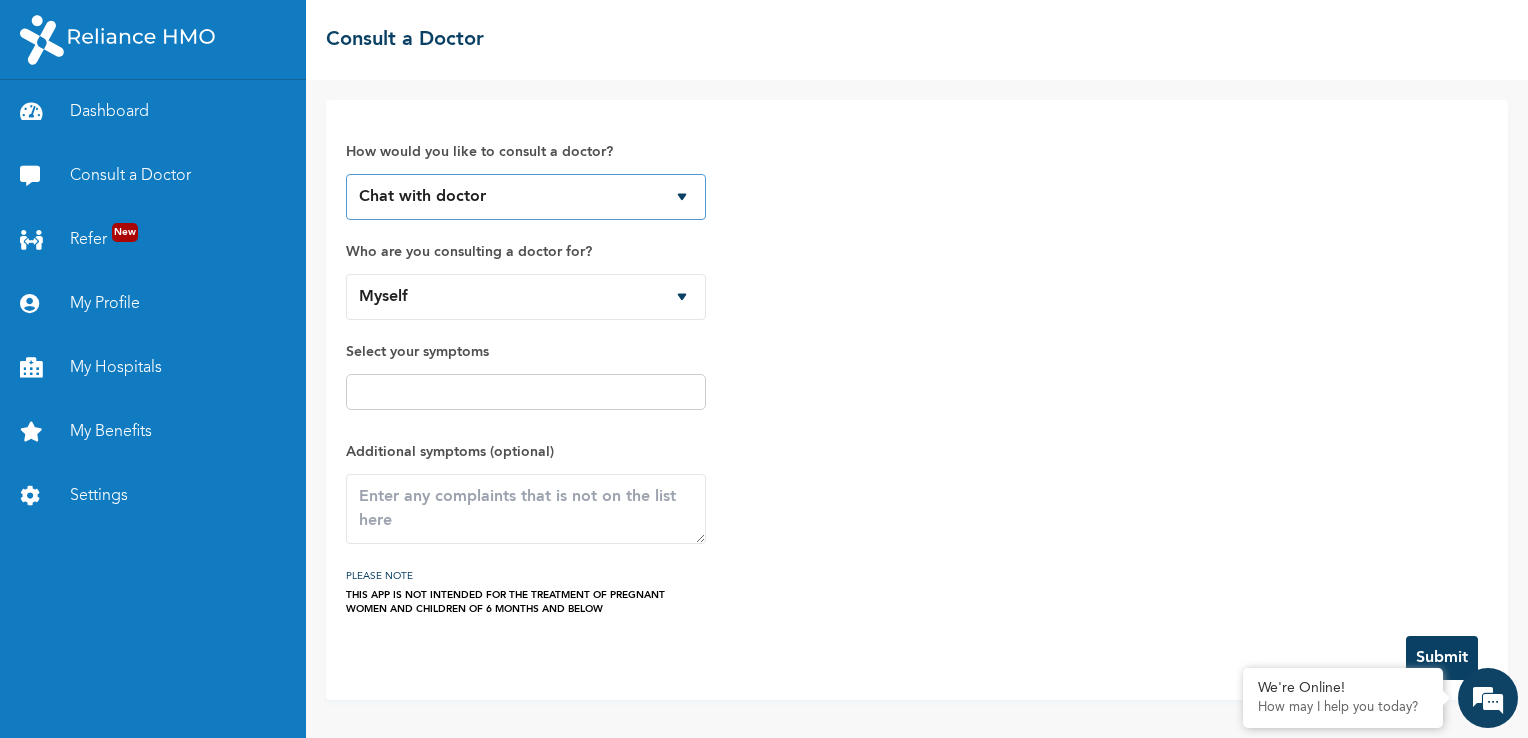 click on "Chat with doctor Phone Call" at bounding box center (526, 197) 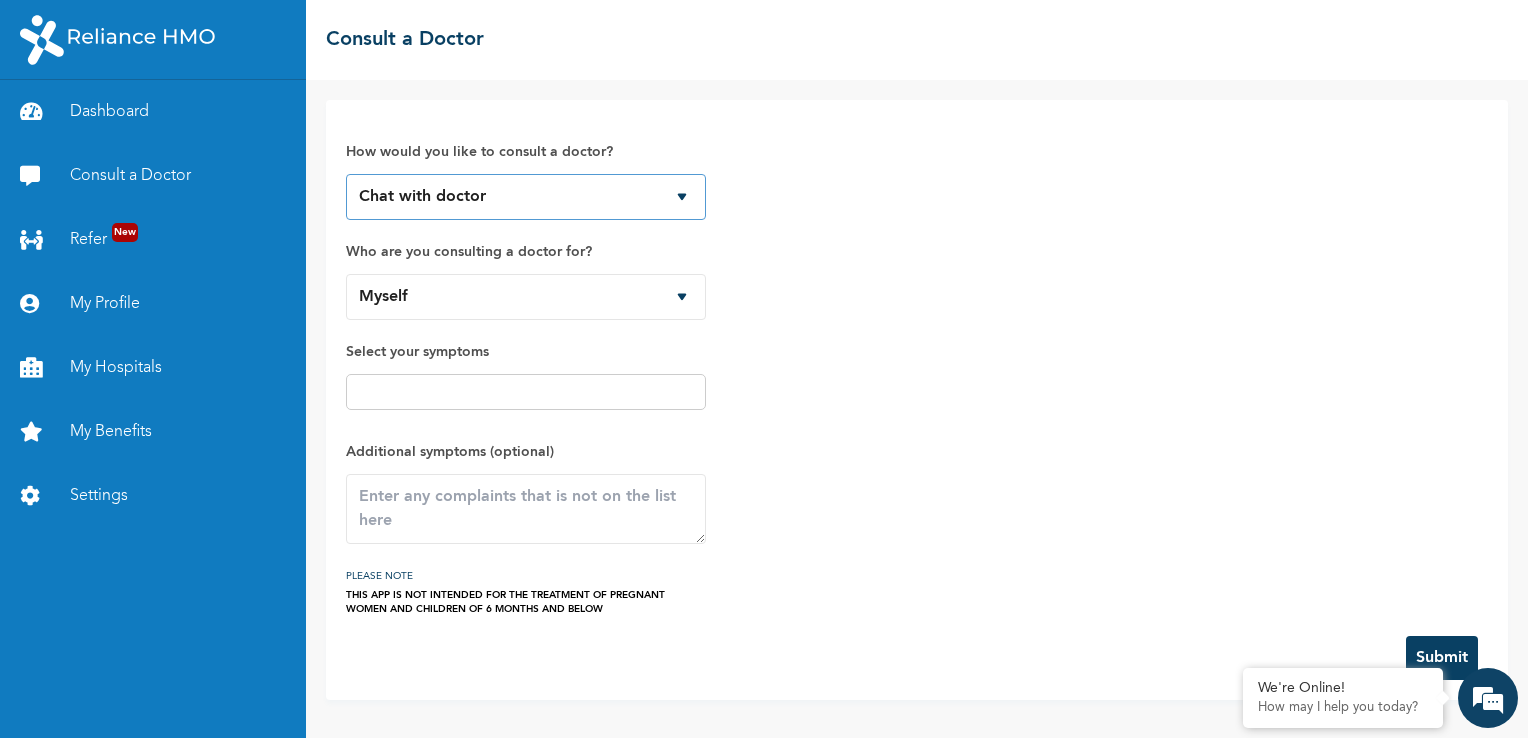 click on "Chat with doctor Phone Call" at bounding box center (526, 197) 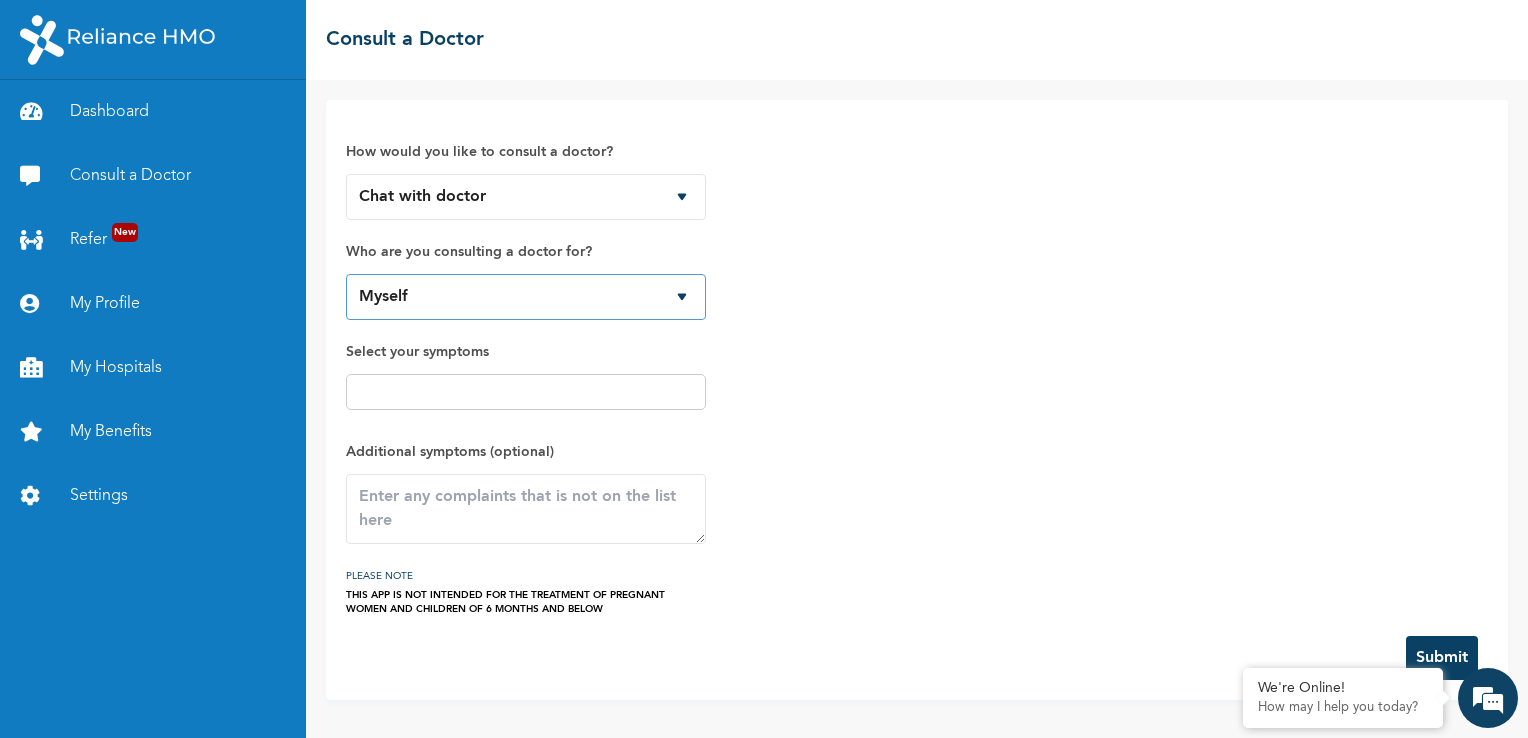 click on "Myself" at bounding box center [526, 297] 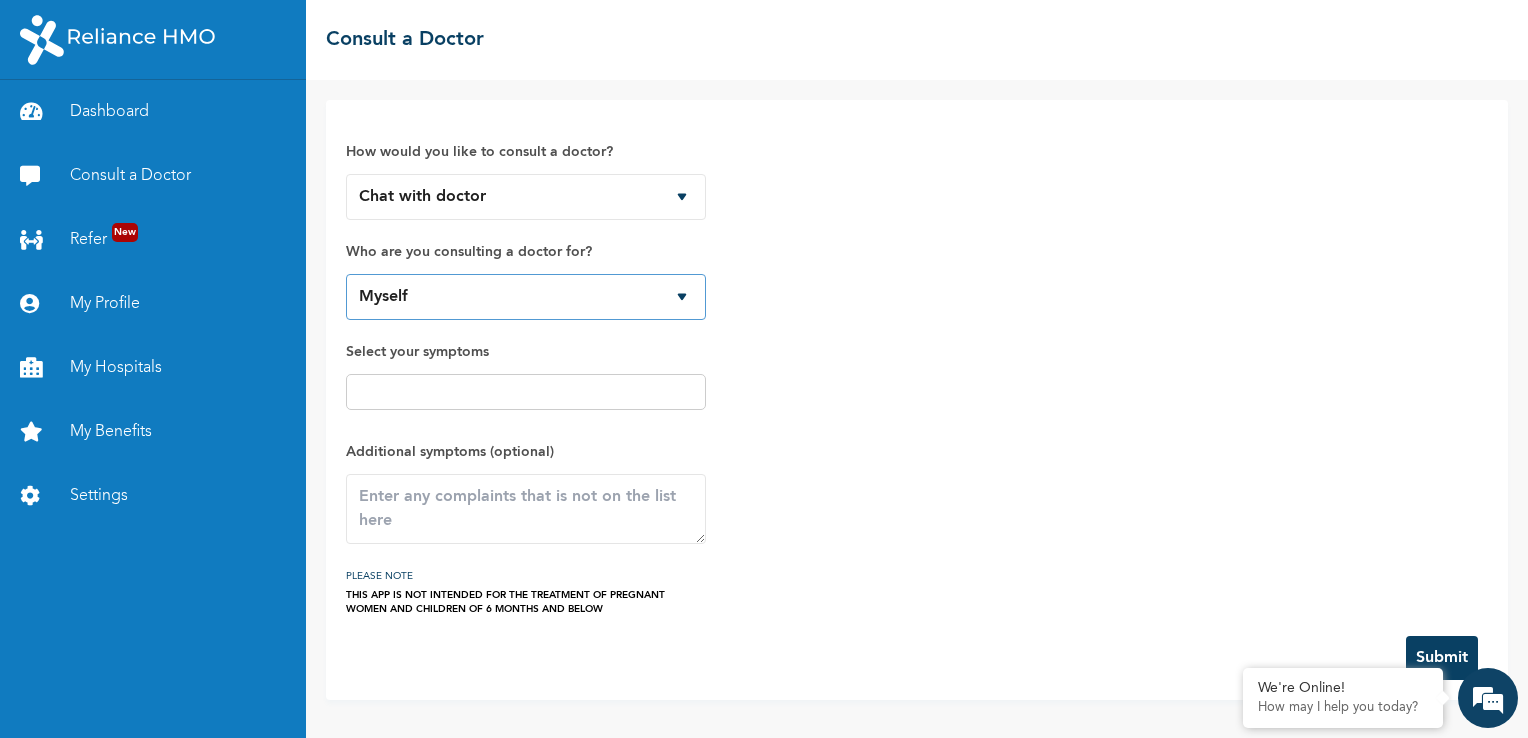 click on "Myself" at bounding box center (526, 297) 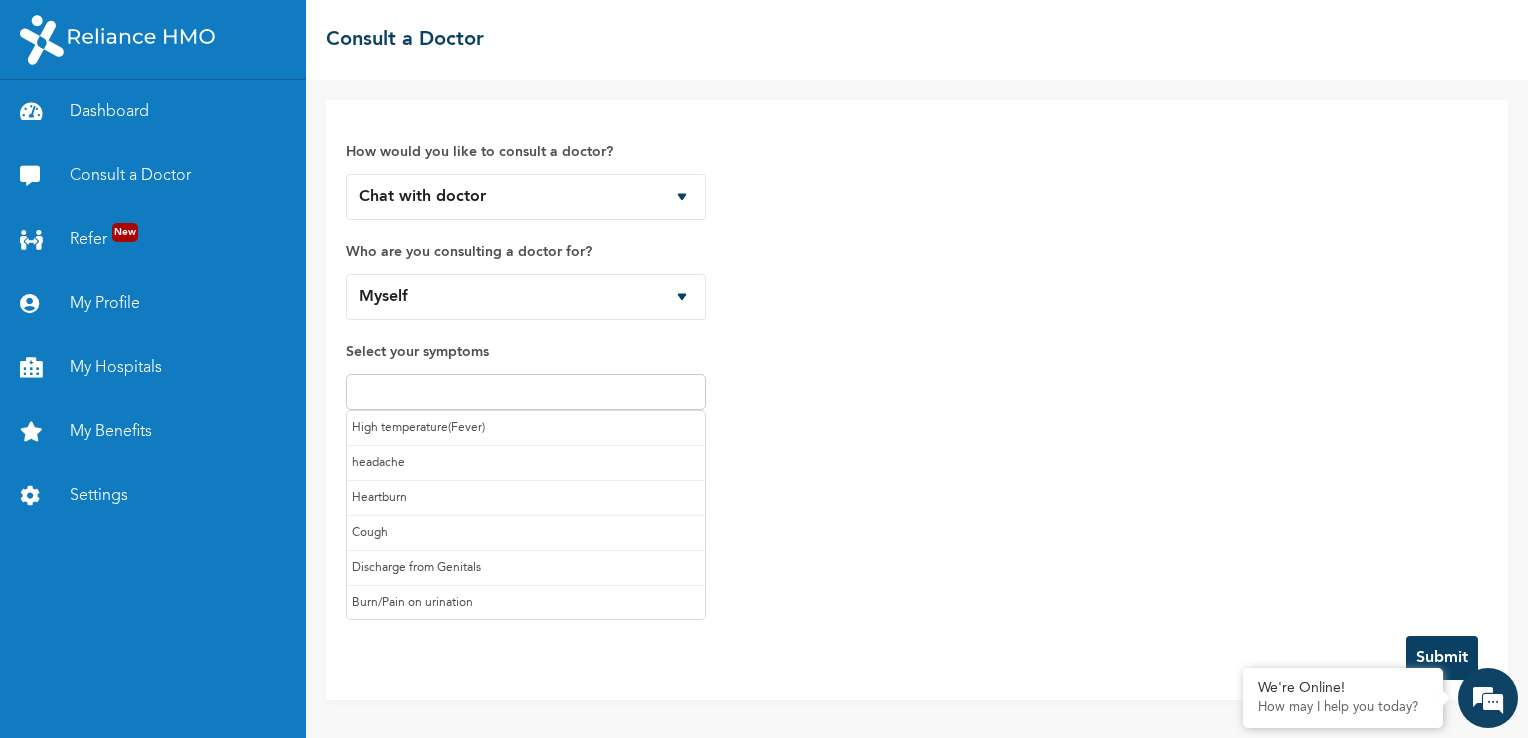 click at bounding box center (526, 392) 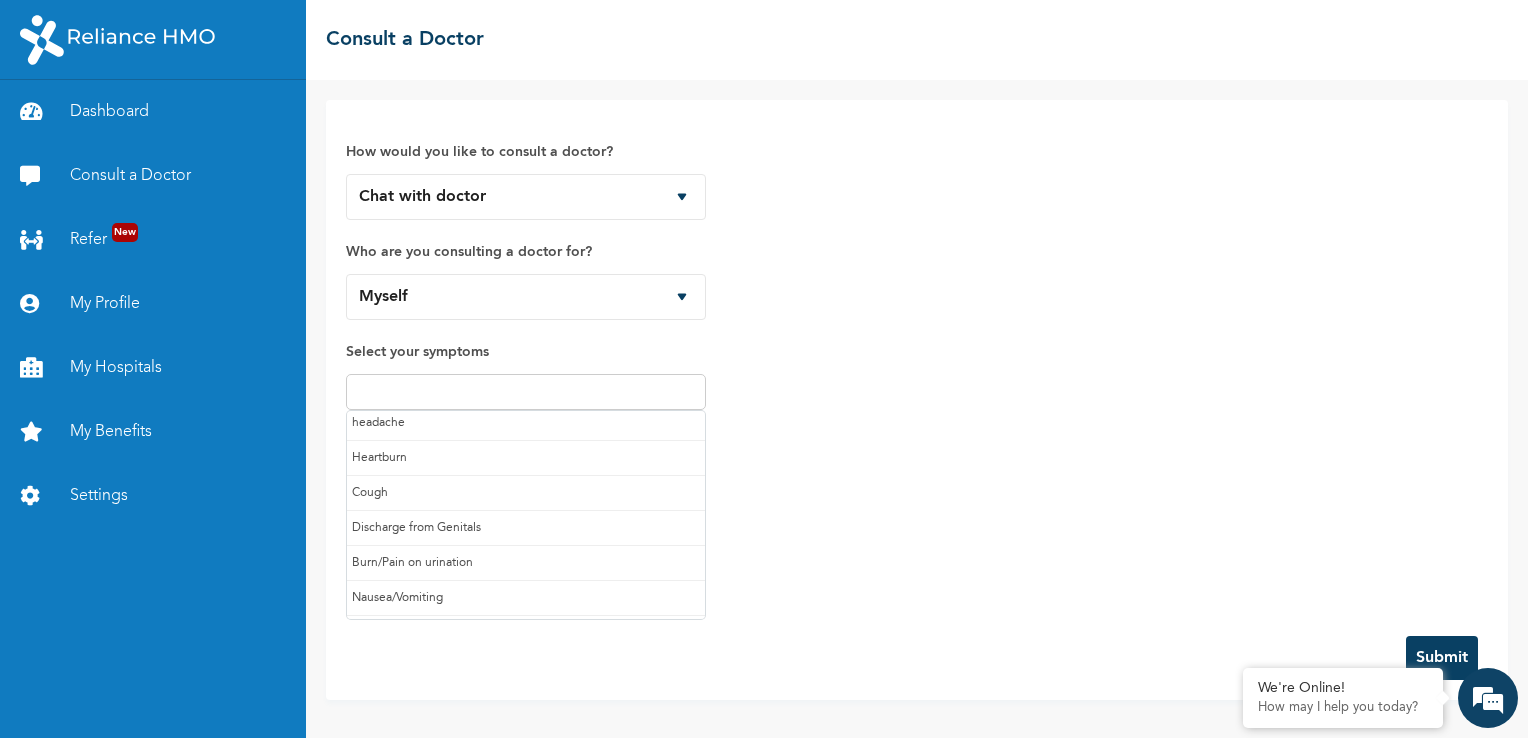 scroll, scrollTop: 80, scrollLeft: 0, axis: vertical 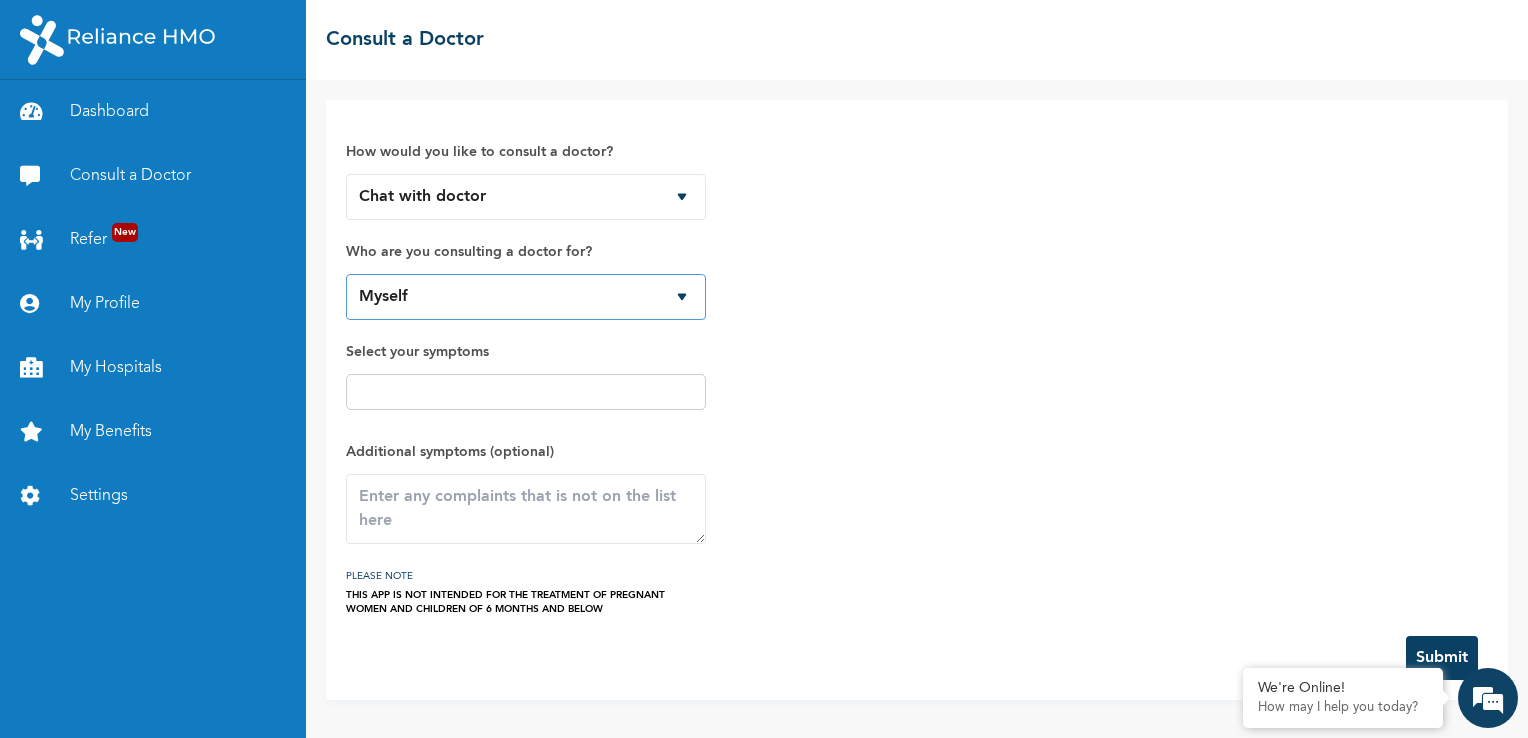 click on "Myself" at bounding box center [526, 297] 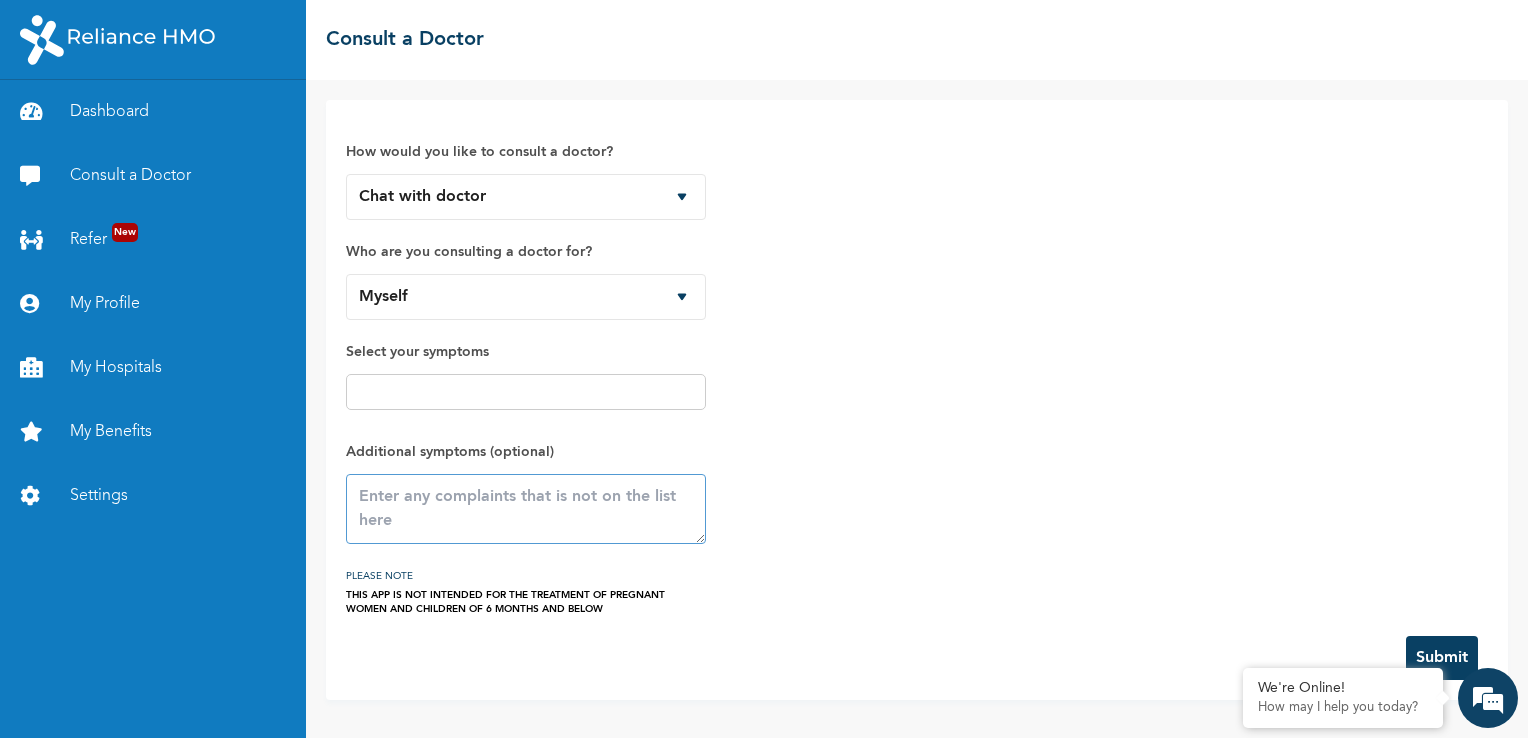 click at bounding box center [526, 509] 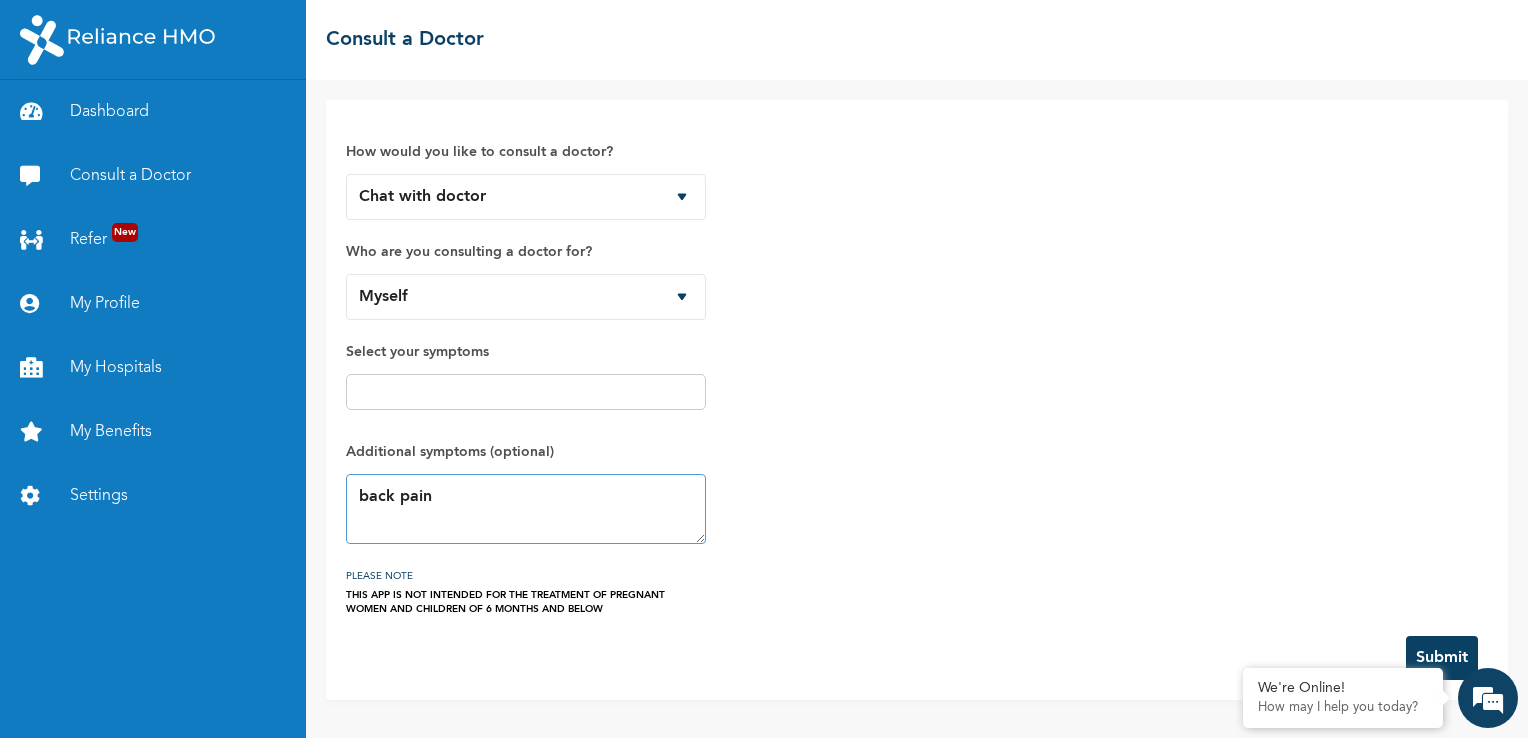 type on "back pain" 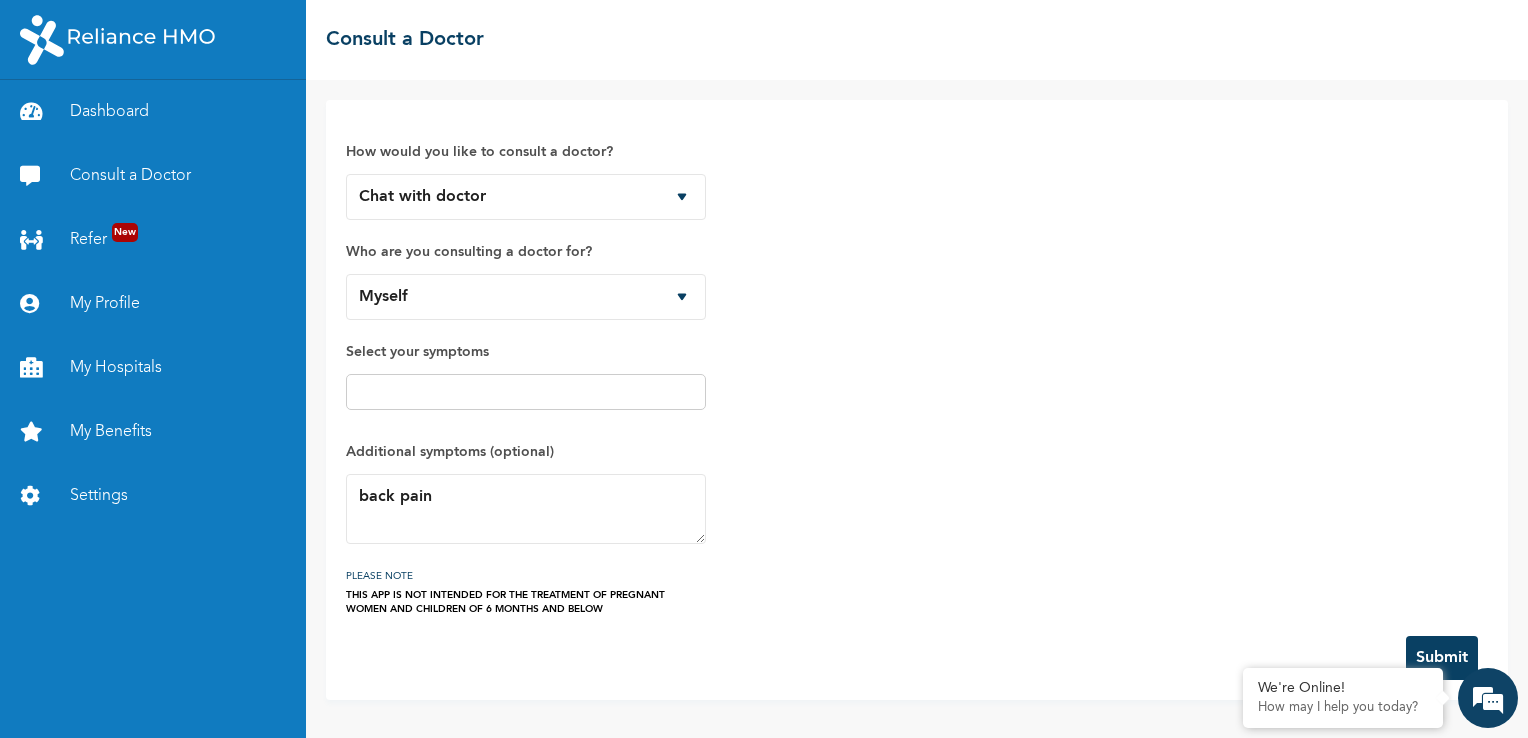 click on "How would you like to consult a doctor? Chat with doctor Phone Call Who are you consulting a doctor for? Myself Select your symptoms Additional symptoms (optional) back pain PLEASE NOTE THIS APP IS NOT INTENDED FOR THE TREATMENT OF PREGNANT WOMEN AND CHILDREN OF 6 MONTHS AND BELOW" at bounding box center (917, 368) 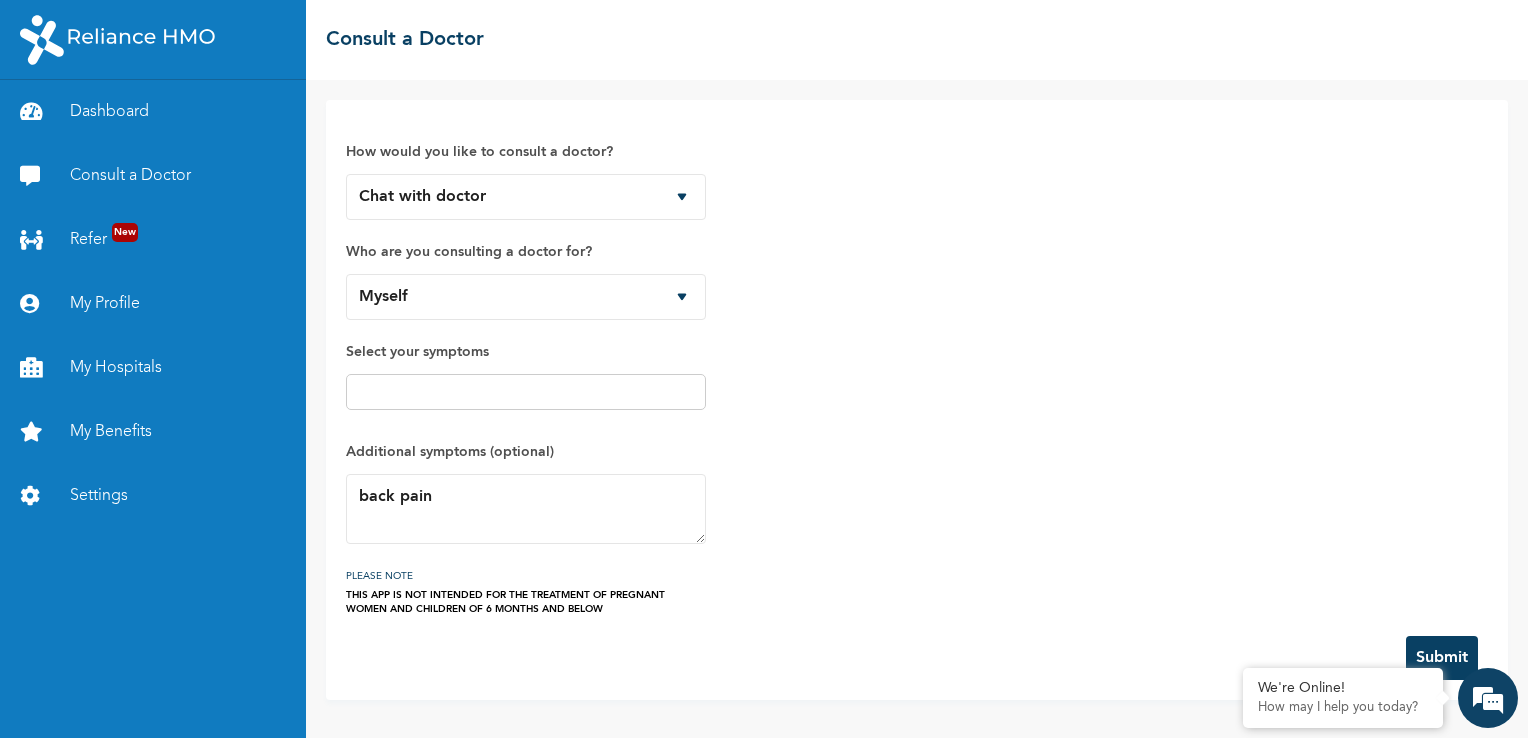 click on "Submit" at bounding box center [1442, 658] 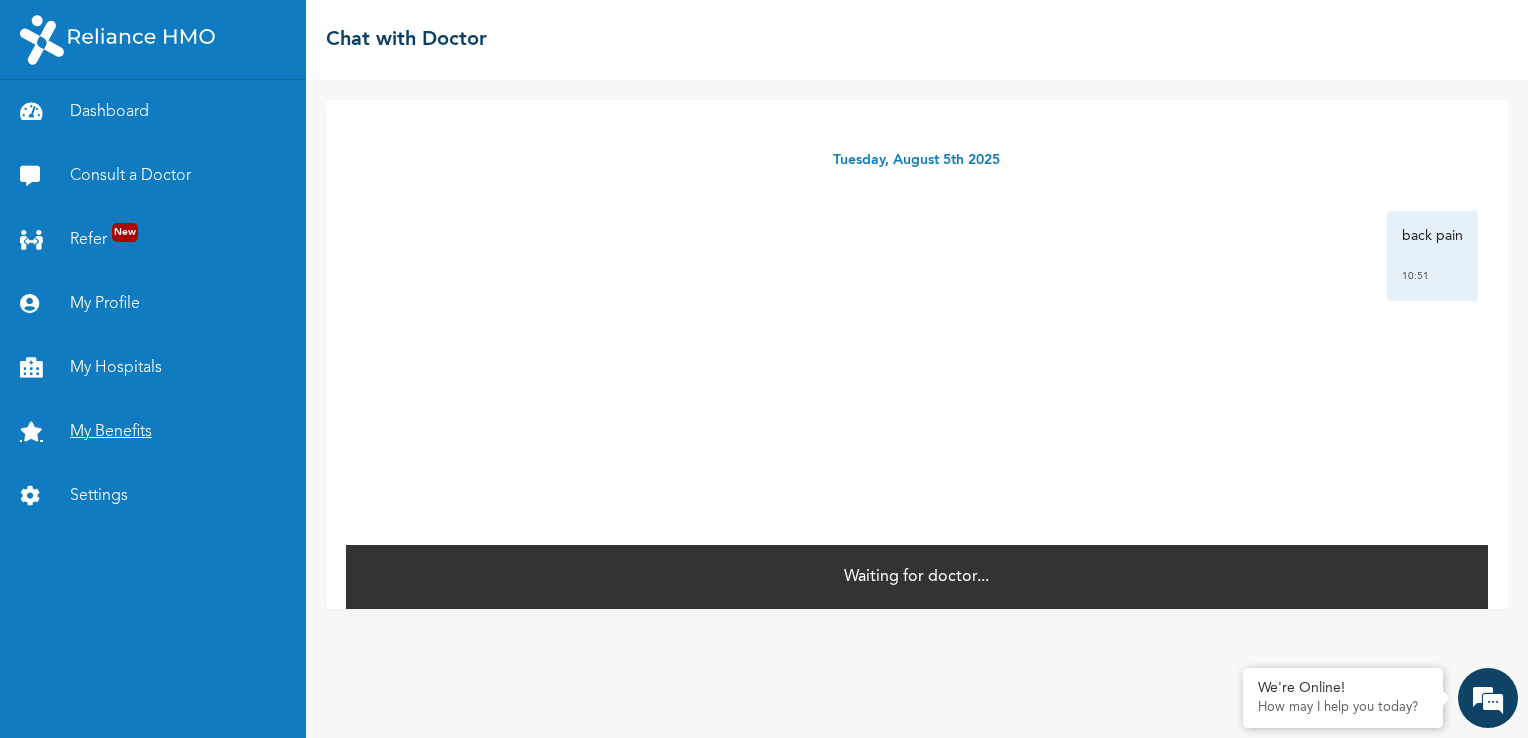 click on "My Benefits" at bounding box center (153, 432) 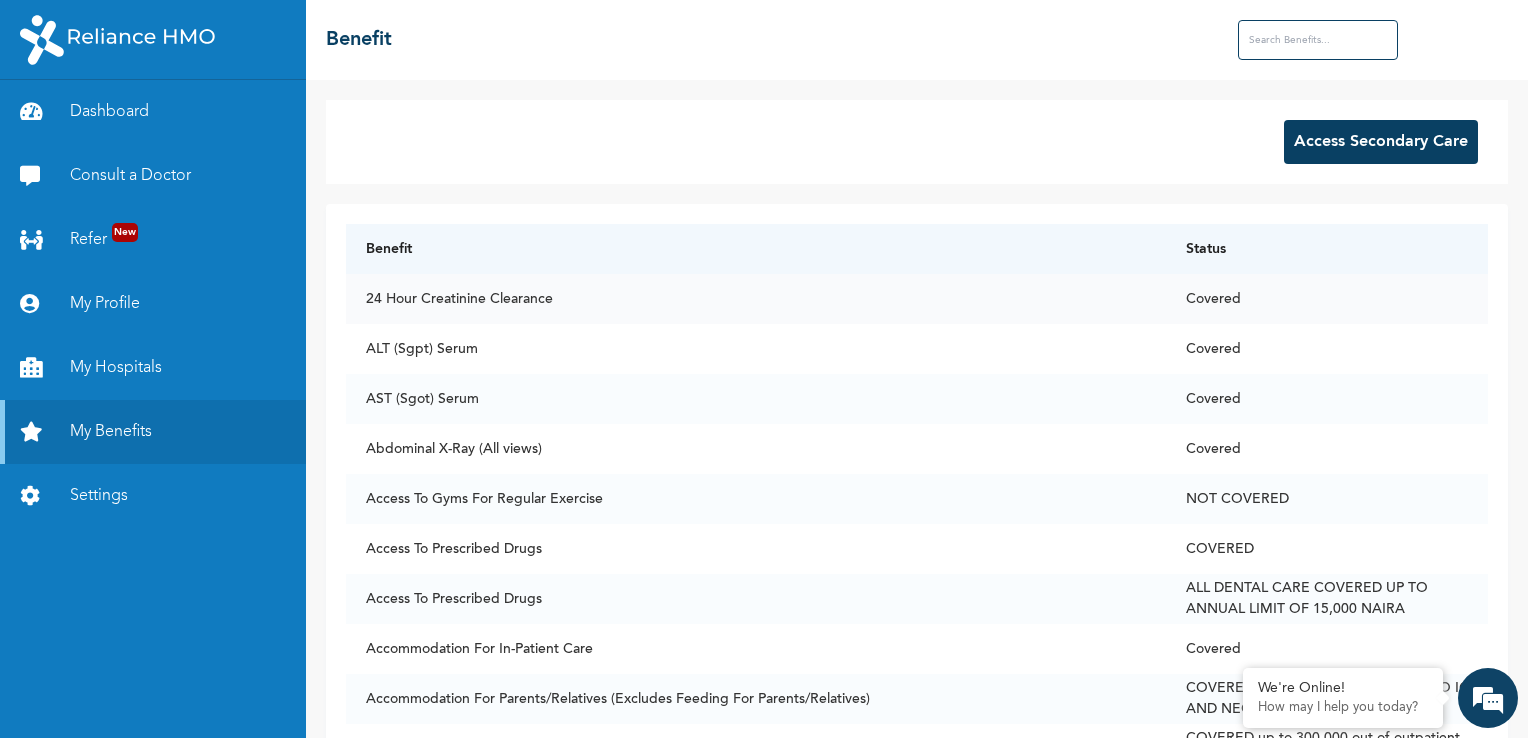 click on "Covered" at bounding box center (1327, 299) 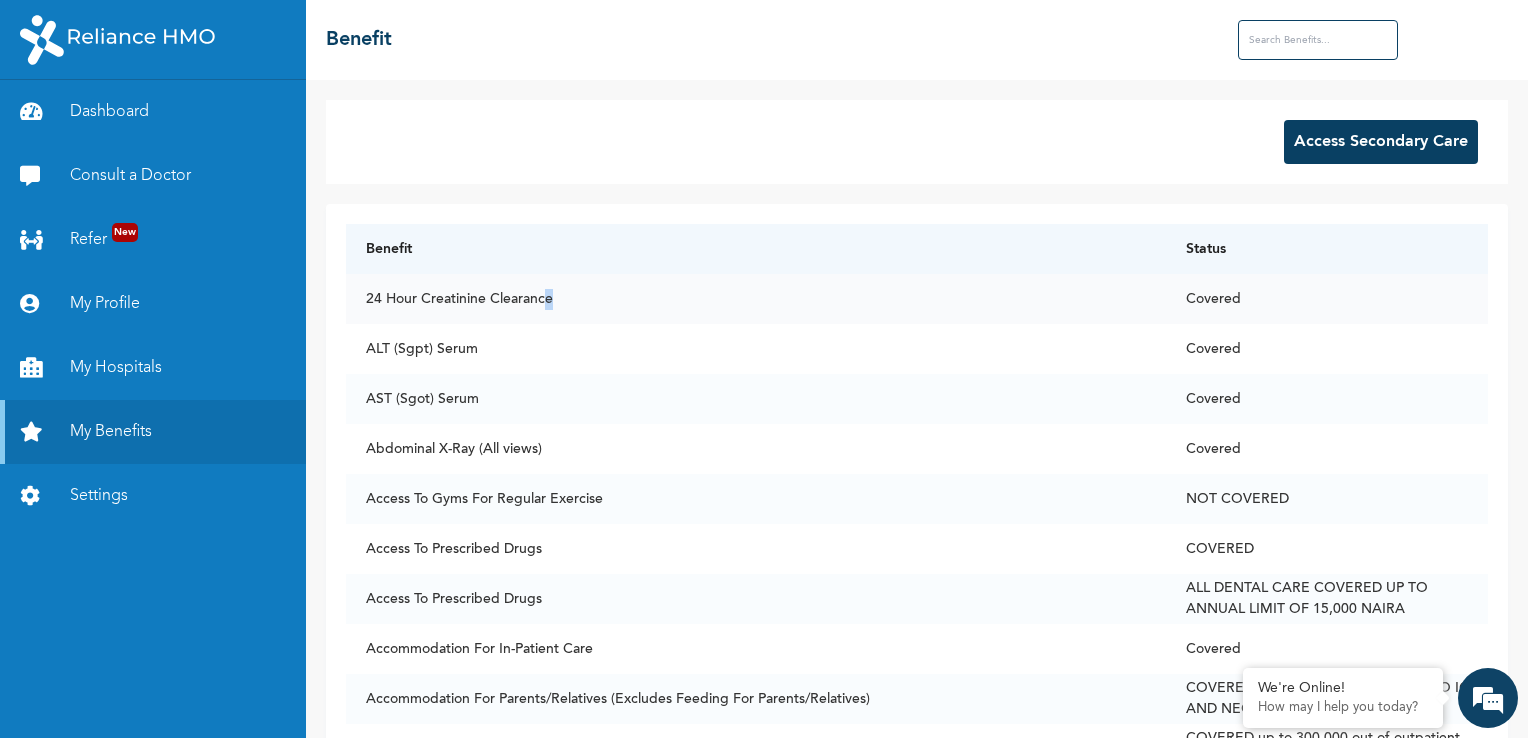 drag, startPoint x: 561, startPoint y: 290, endPoint x: 547, endPoint y: 297, distance: 15.652476 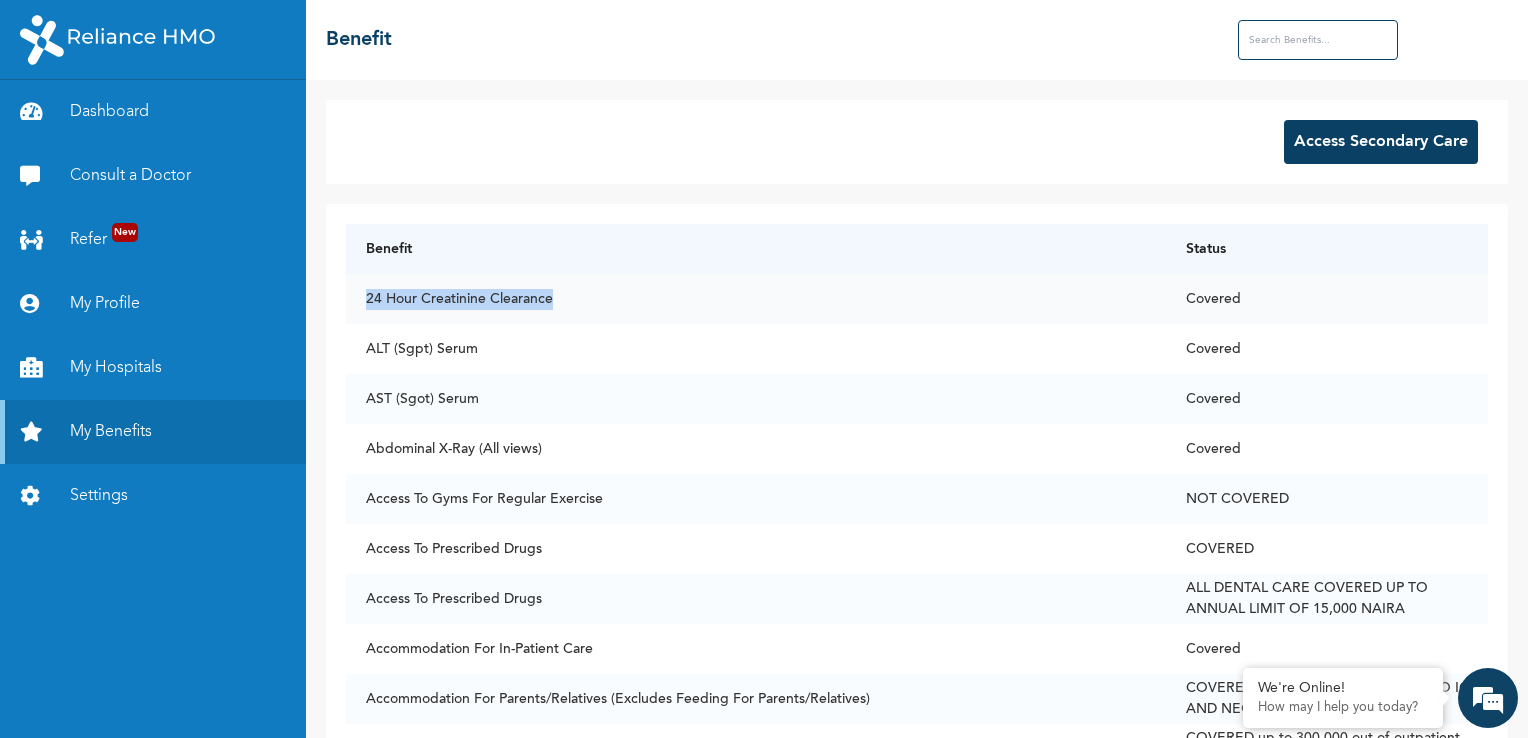 drag, startPoint x: 368, startPoint y: 294, endPoint x: 600, endPoint y: 295, distance: 232.00215 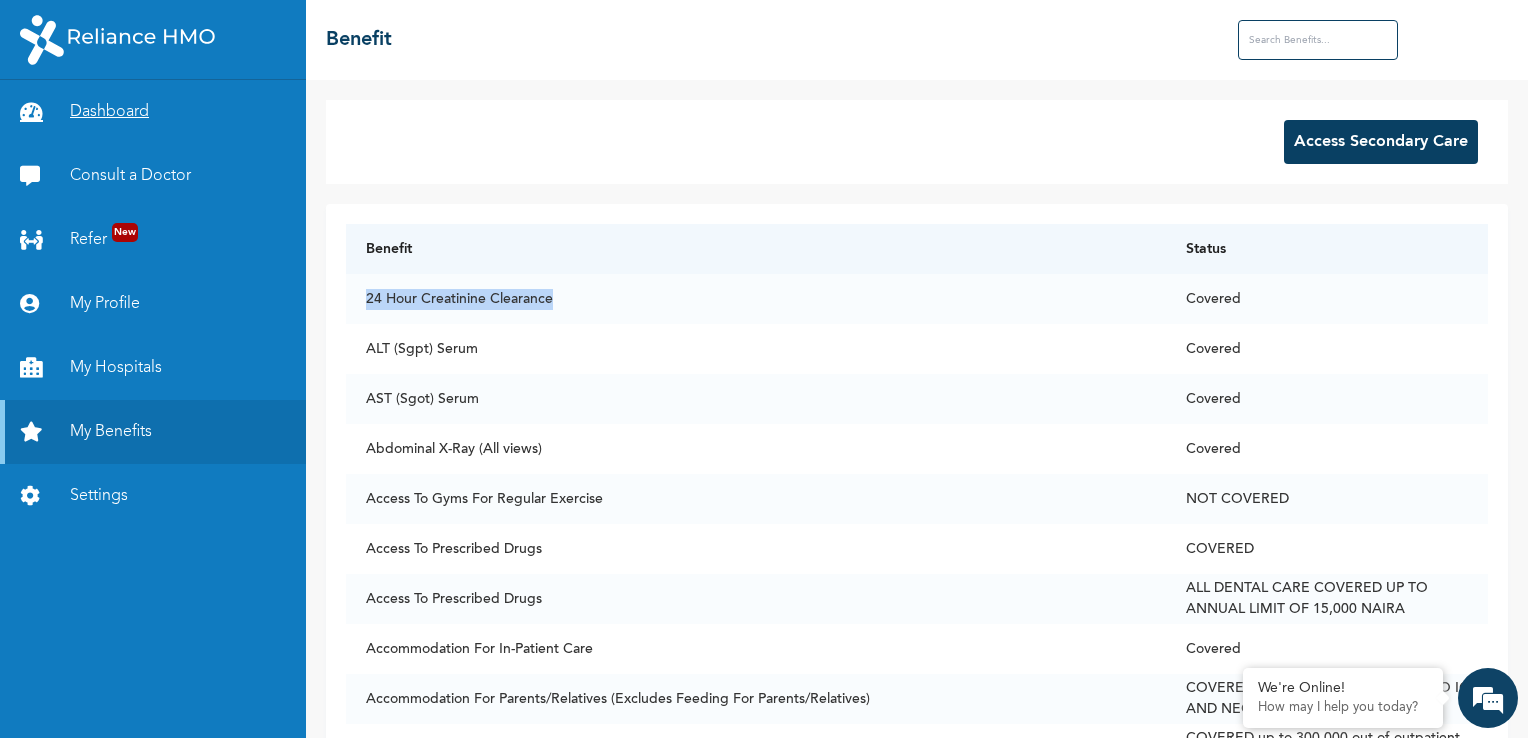 click on "Dashboard" at bounding box center (153, 112) 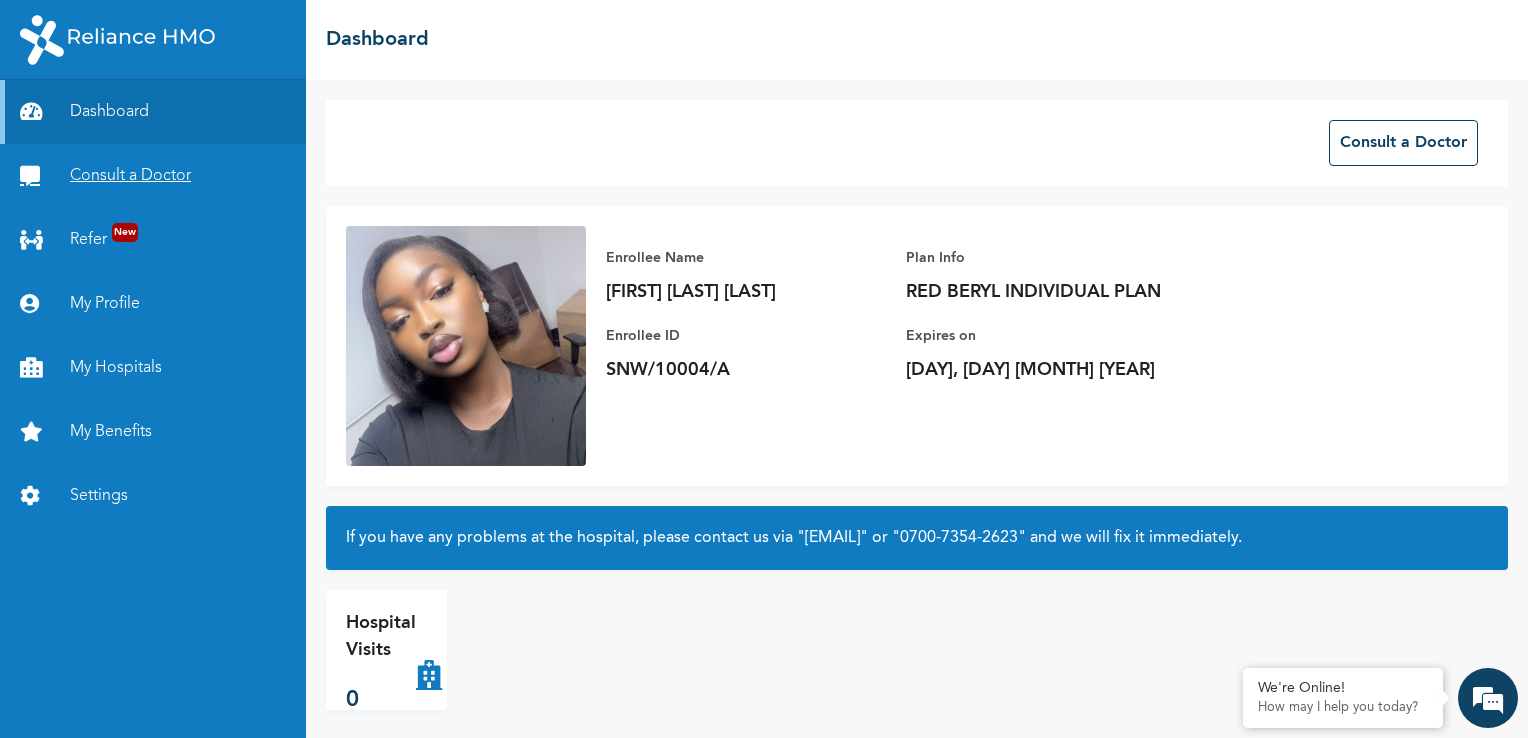 click on "Consult a Doctor" at bounding box center [153, 176] 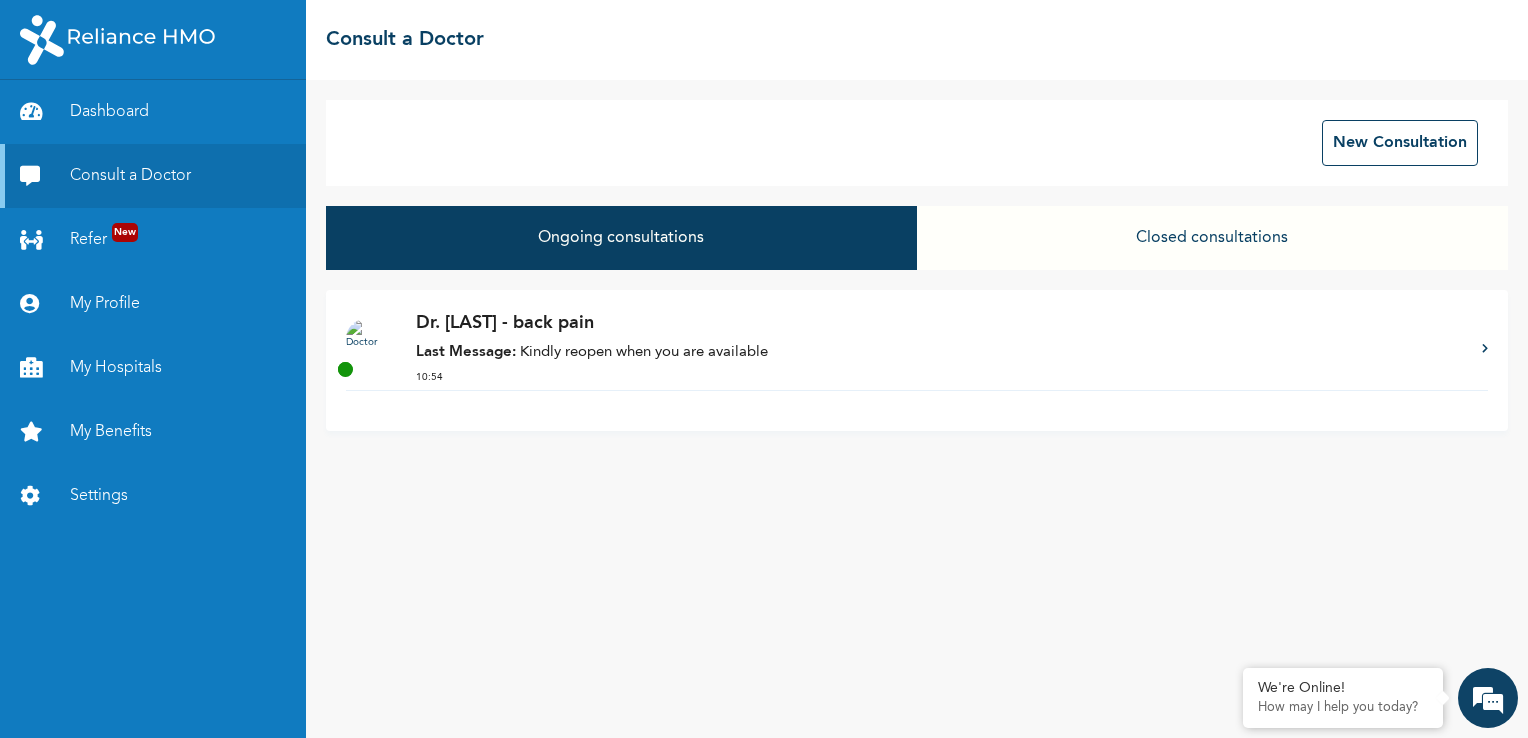 click on "10:54" at bounding box center (939, 377) 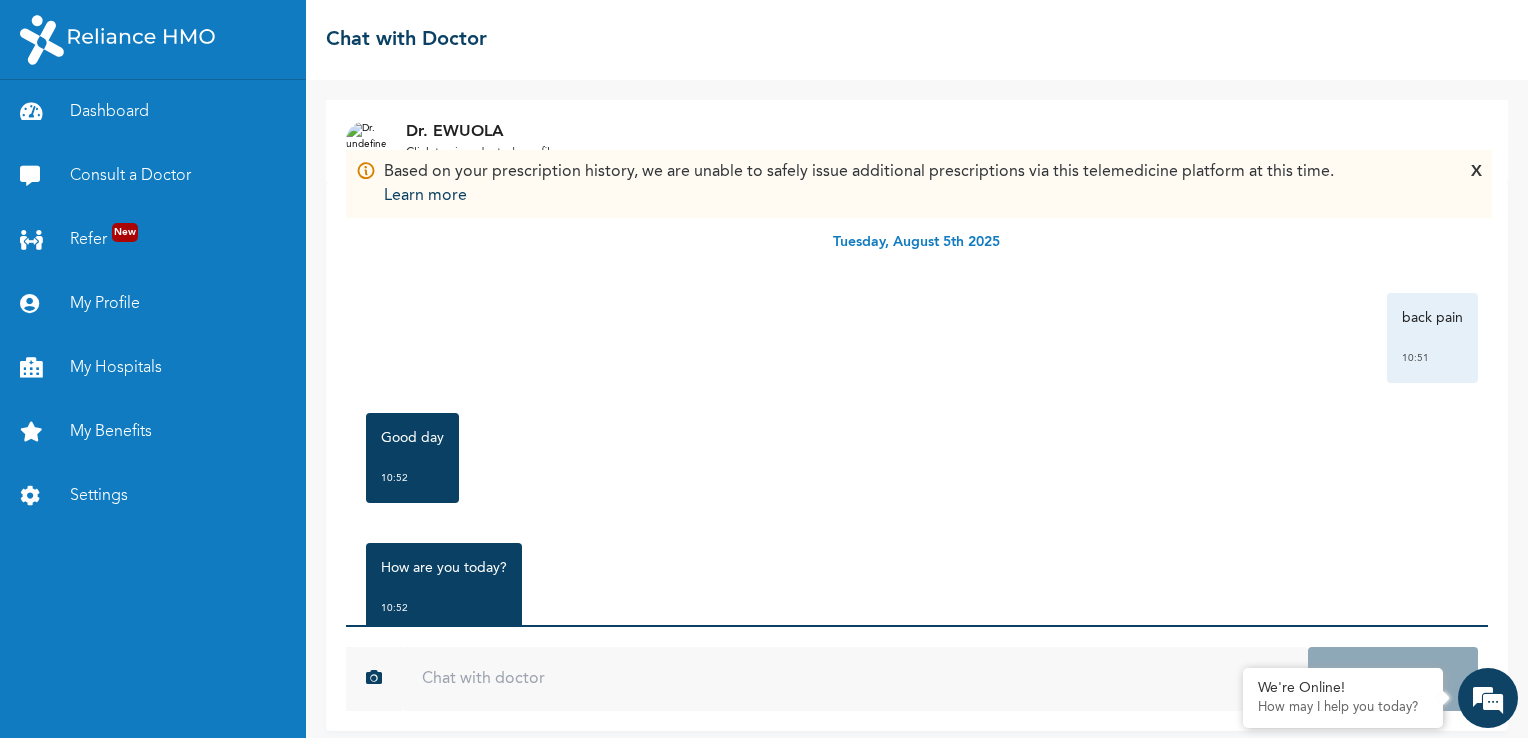 scroll, scrollTop: 12, scrollLeft: 0, axis: vertical 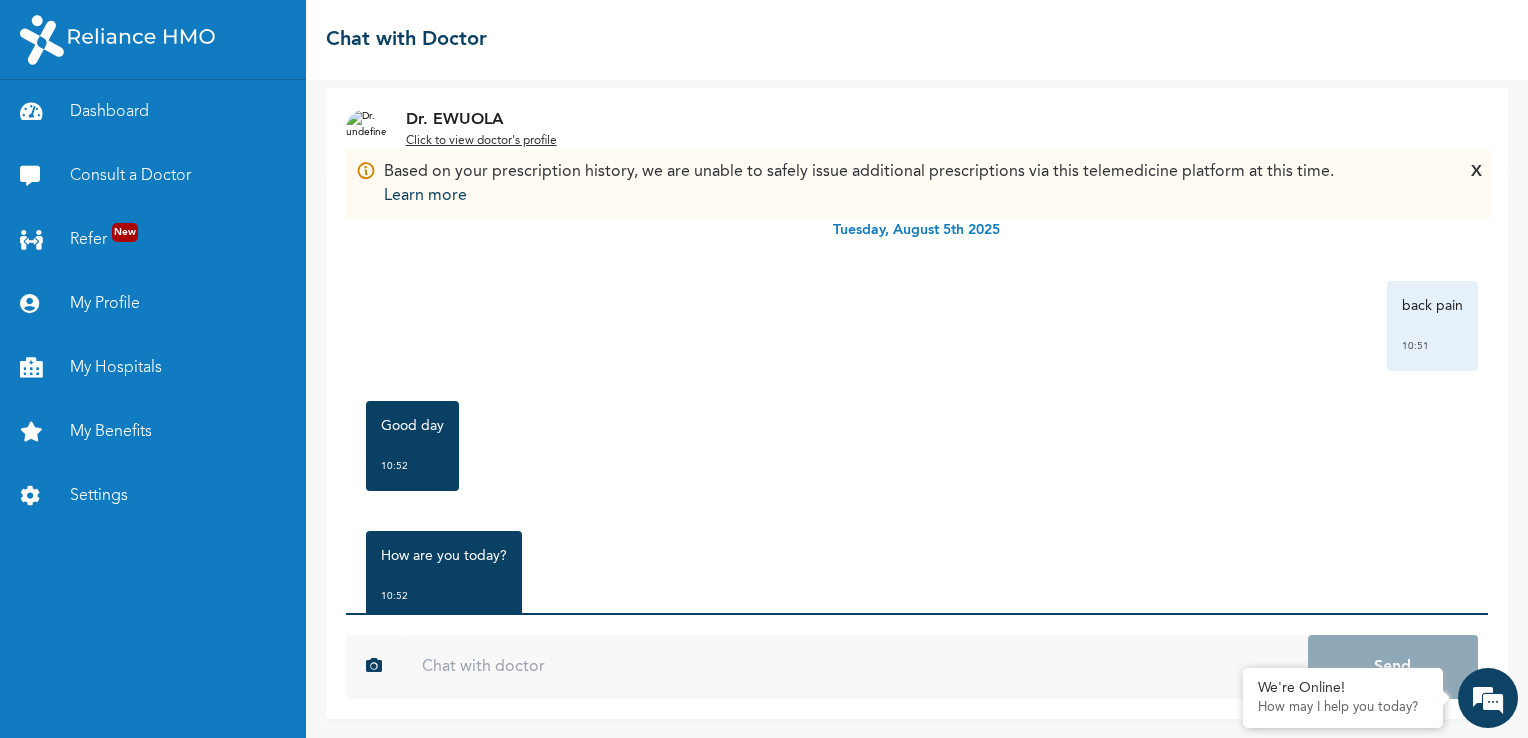 click at bounding box center (855, 667) 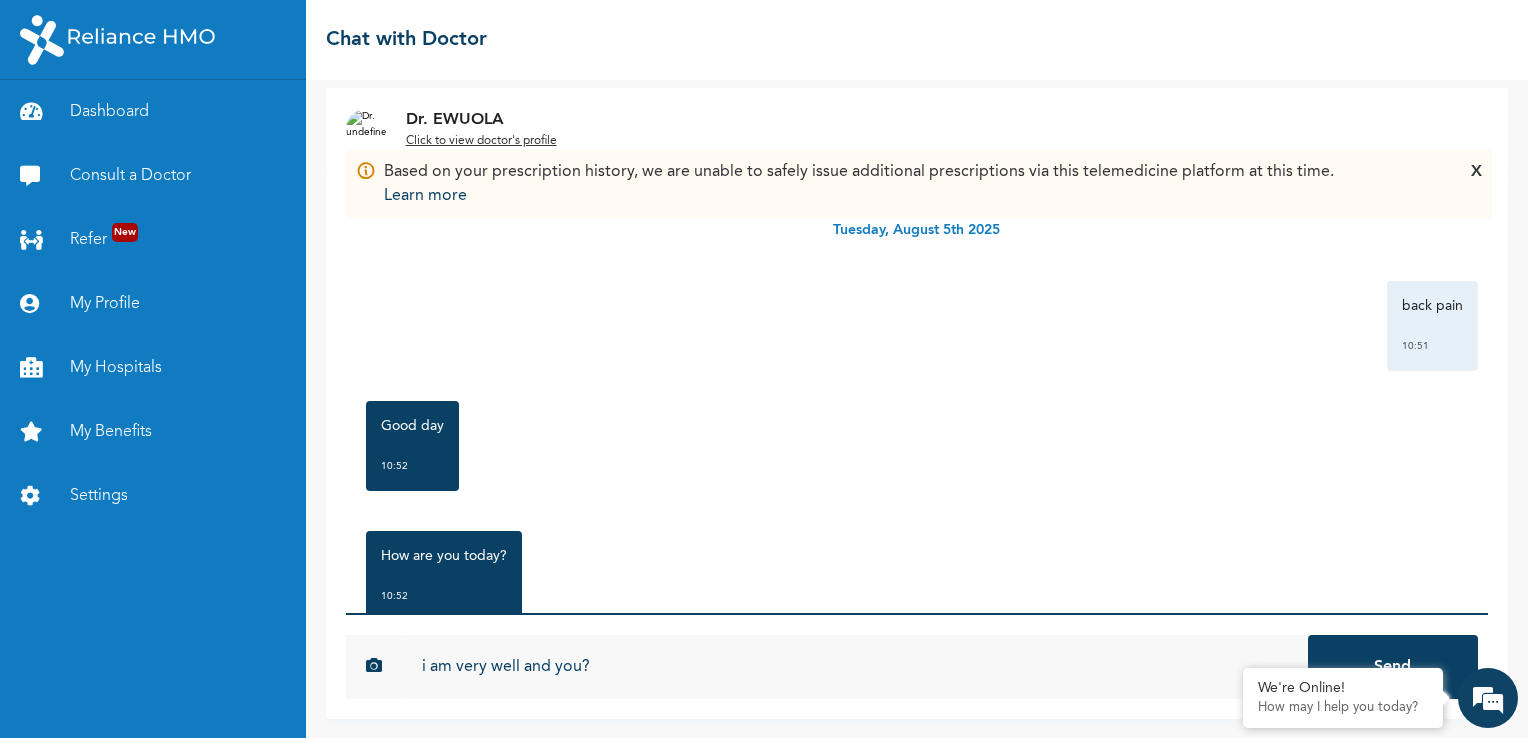 type on "i am very well and you?" 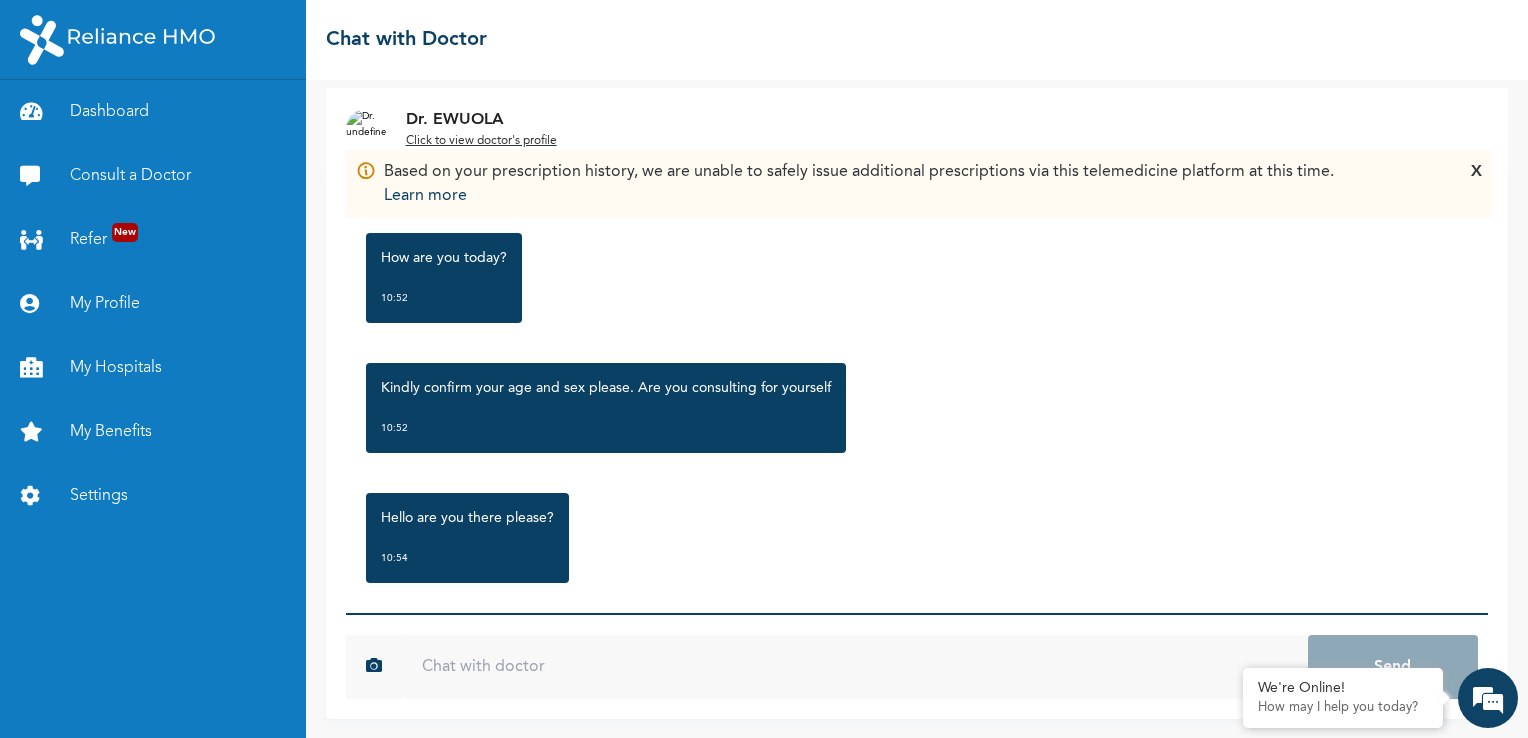 scroll, scrollTop: 280, scrollLeft: 0, axis: vertical 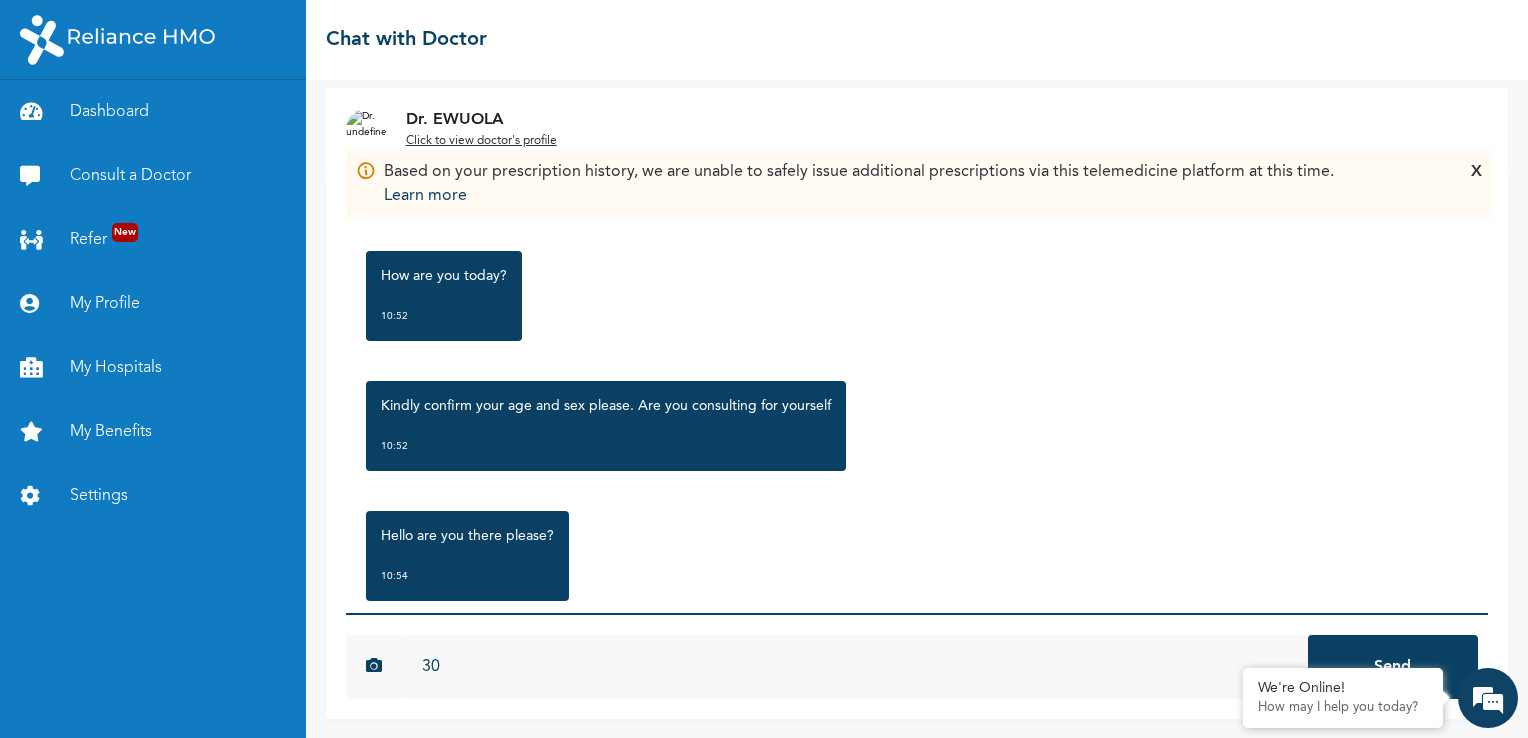 type on "3" 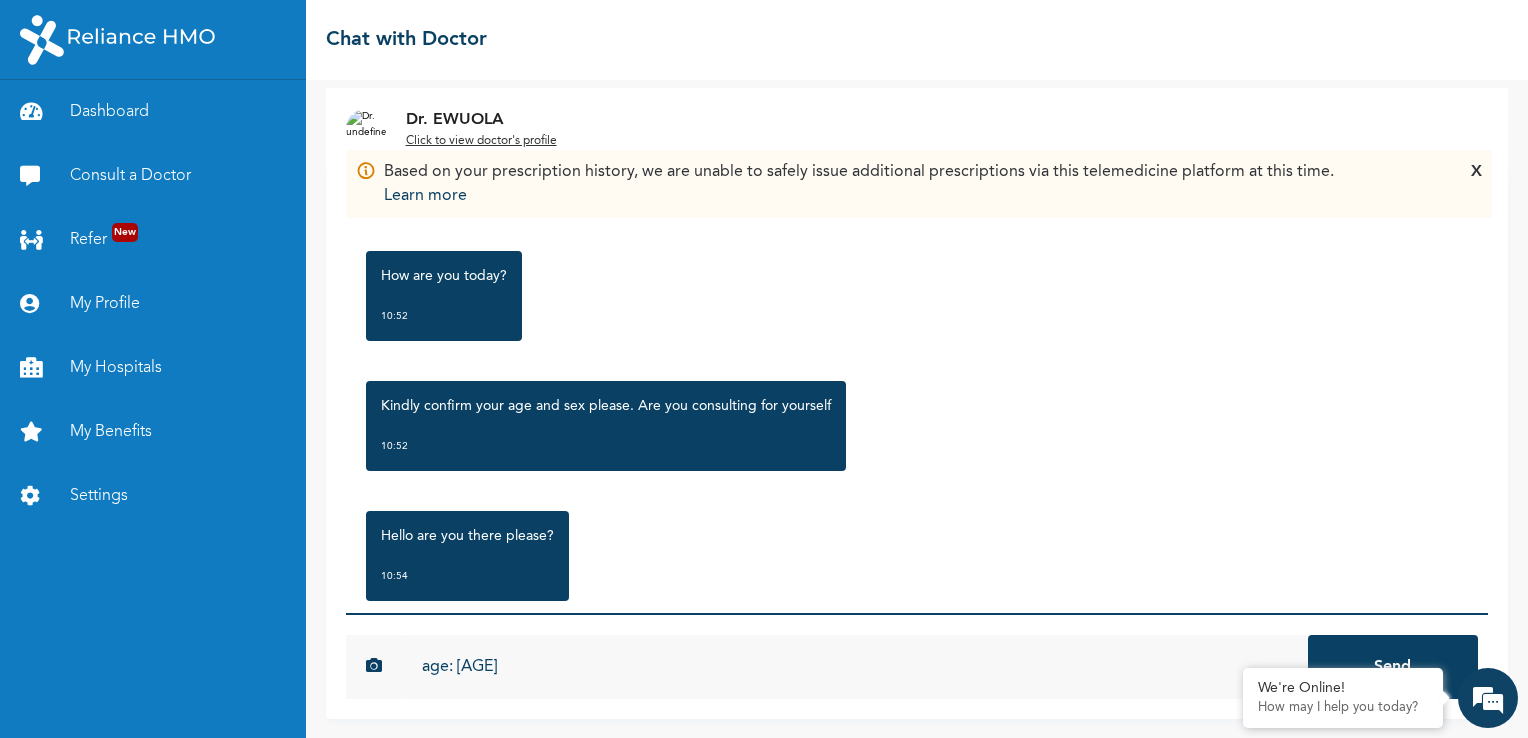 type on "age: 29" 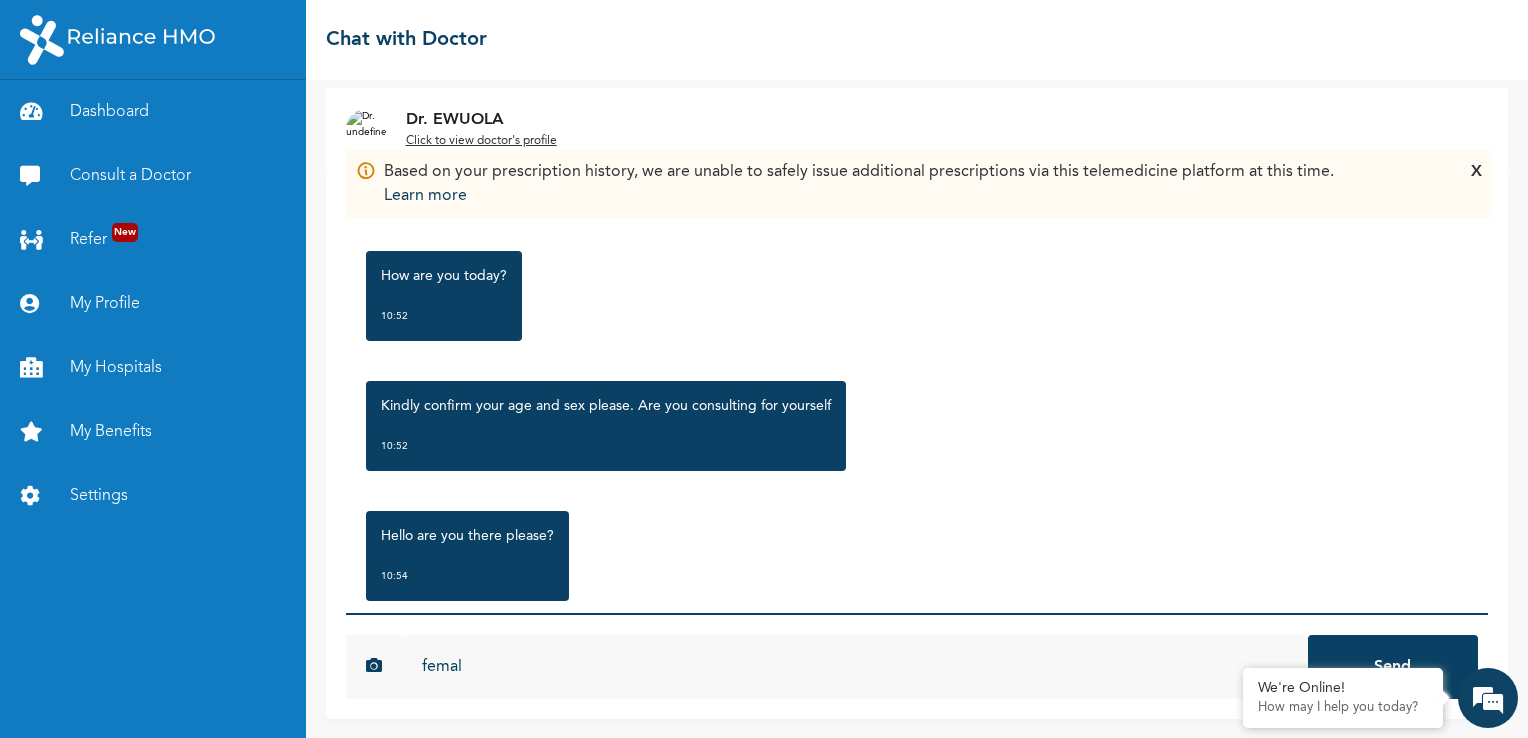 type on "femal" 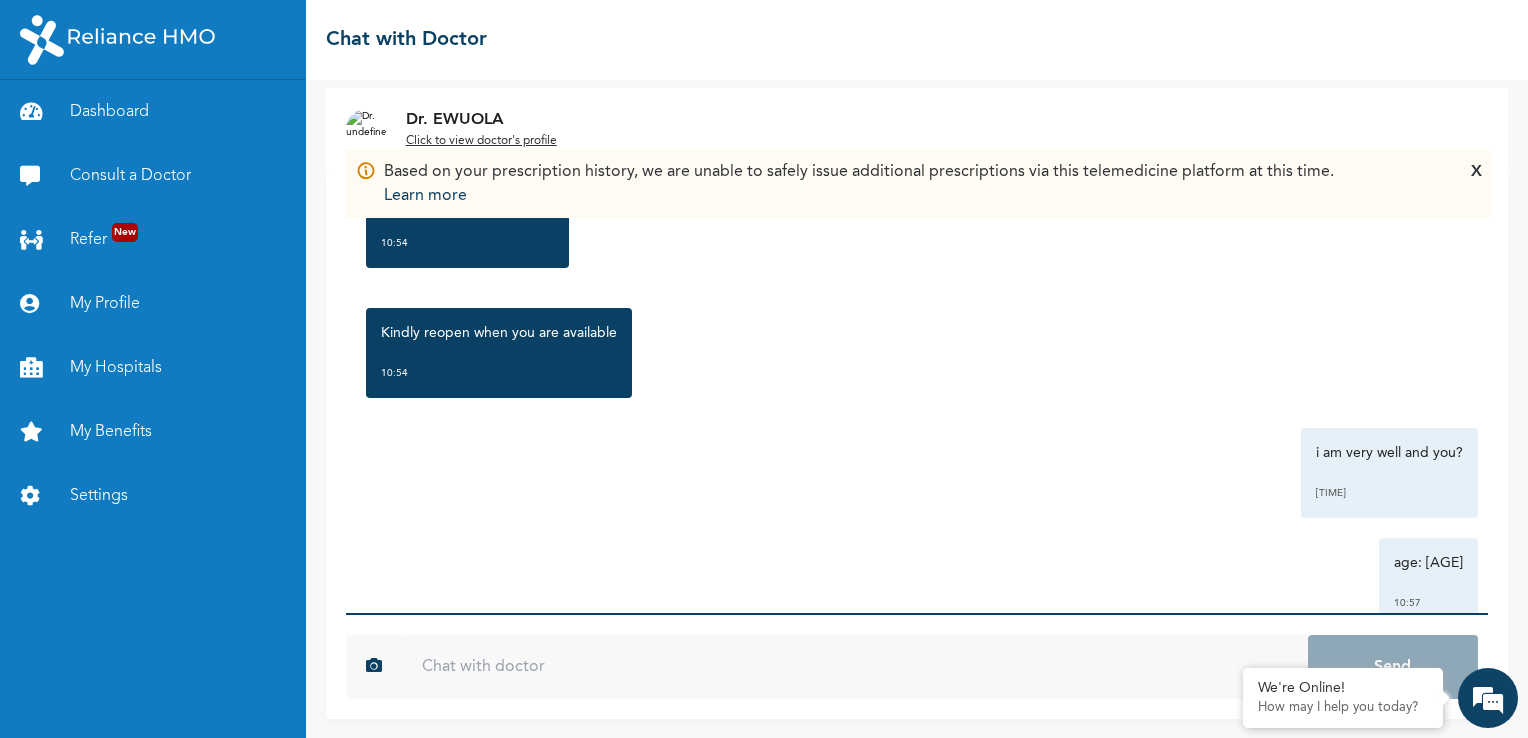 scroll, scrollTop: 783, scrollLeft: 0, axis: vertical 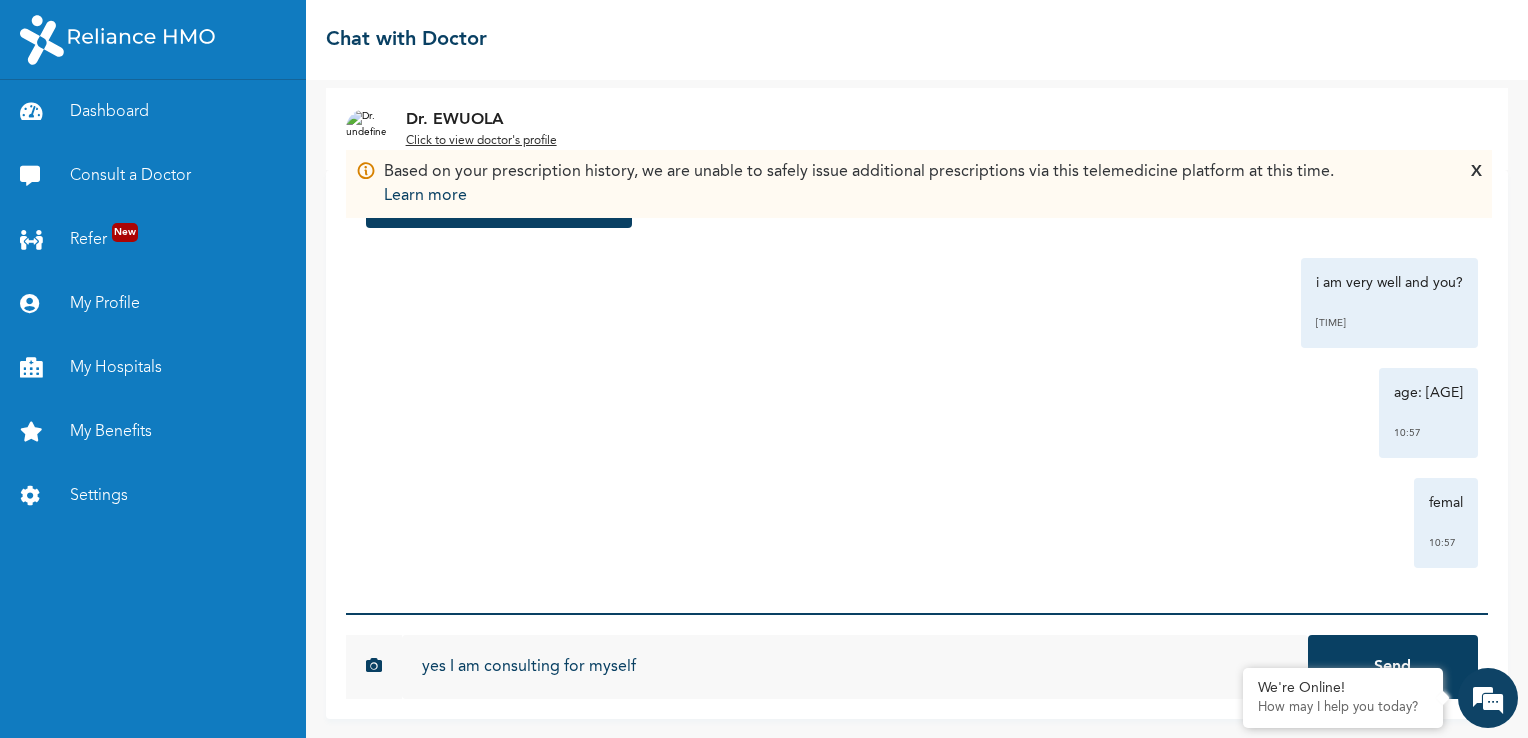 type on "yes I am consulting for myself" 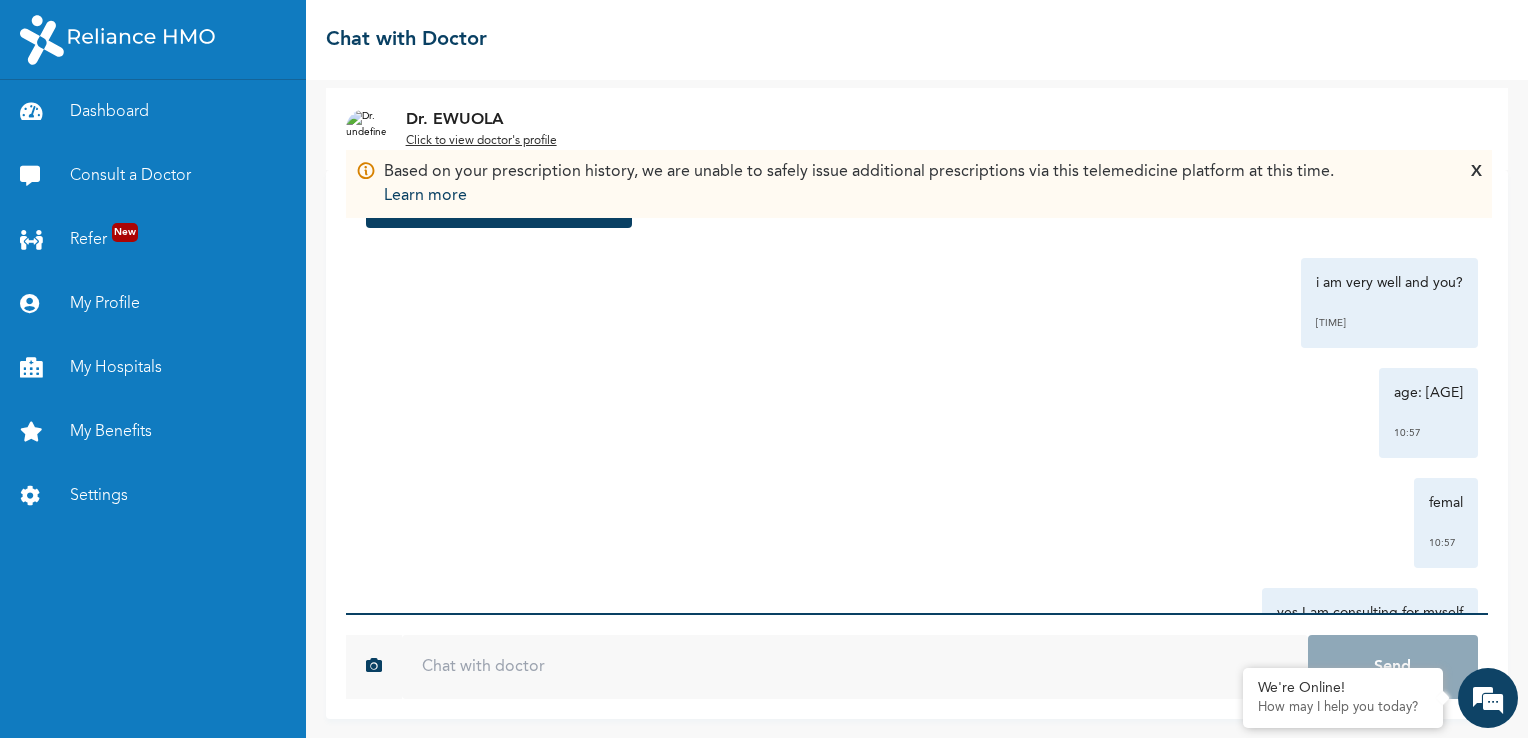 click on "i am very well and you? 10:56" at bounding box center (917, 303) 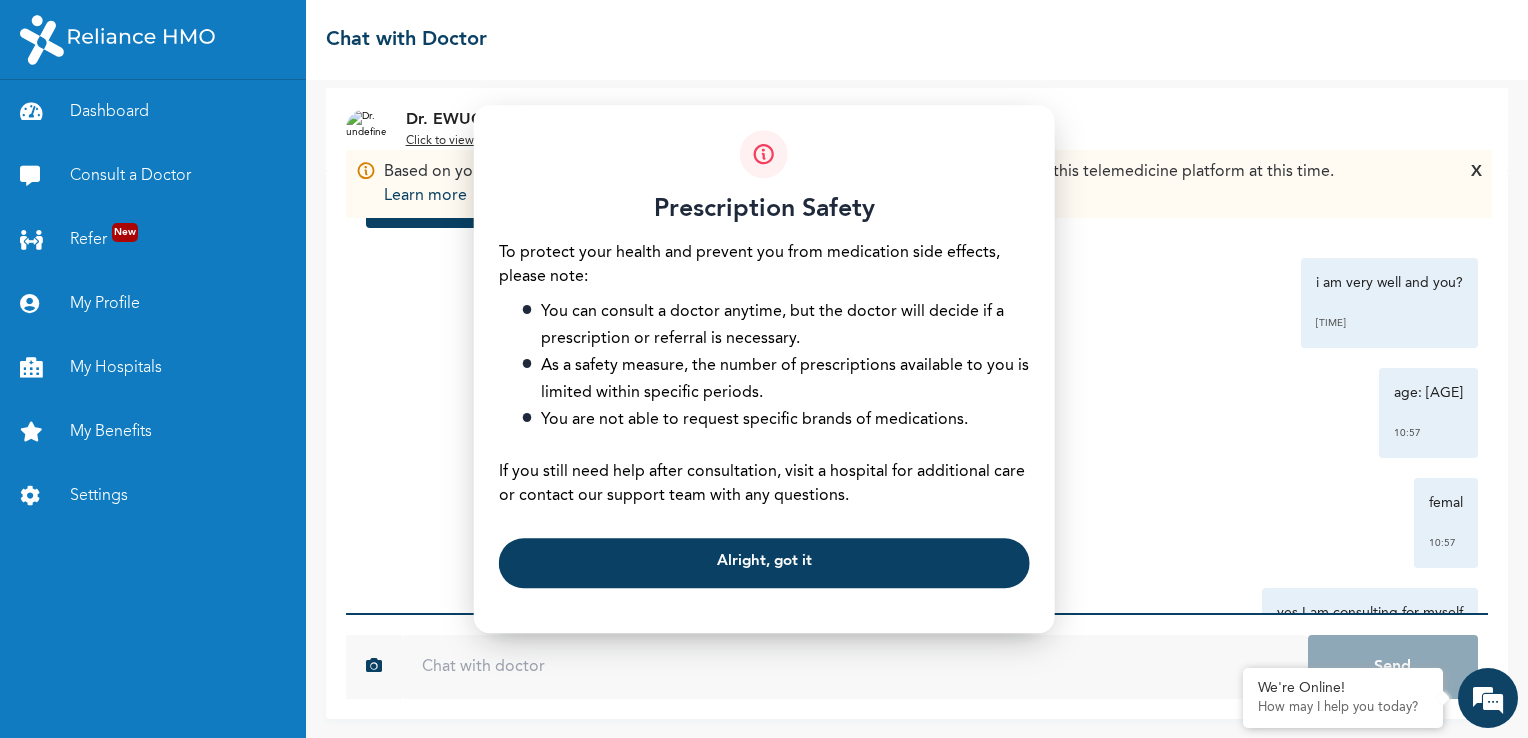 click on "Alright, got it" at bounding box center [764, 563] 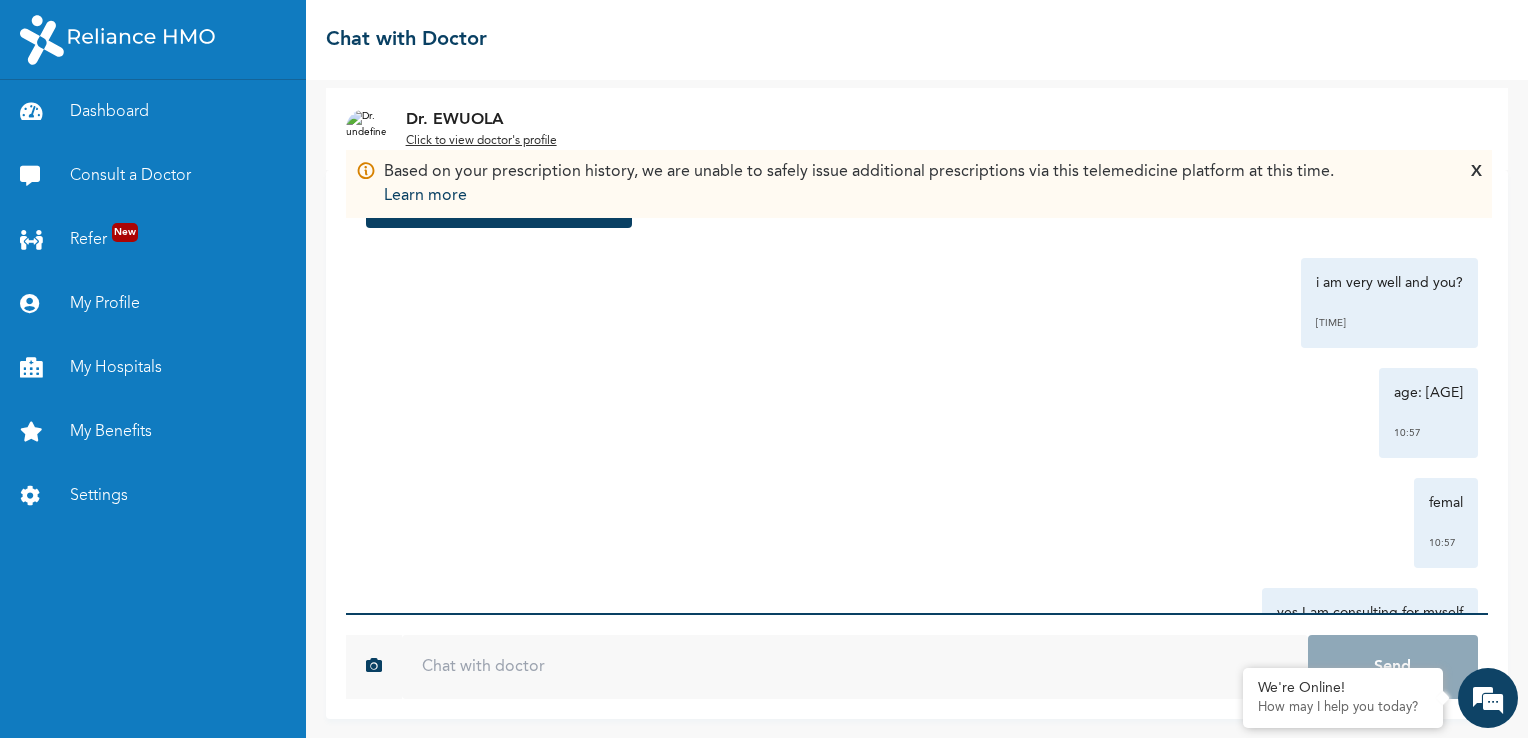 click on "X" at bounding box center [1476, 184] 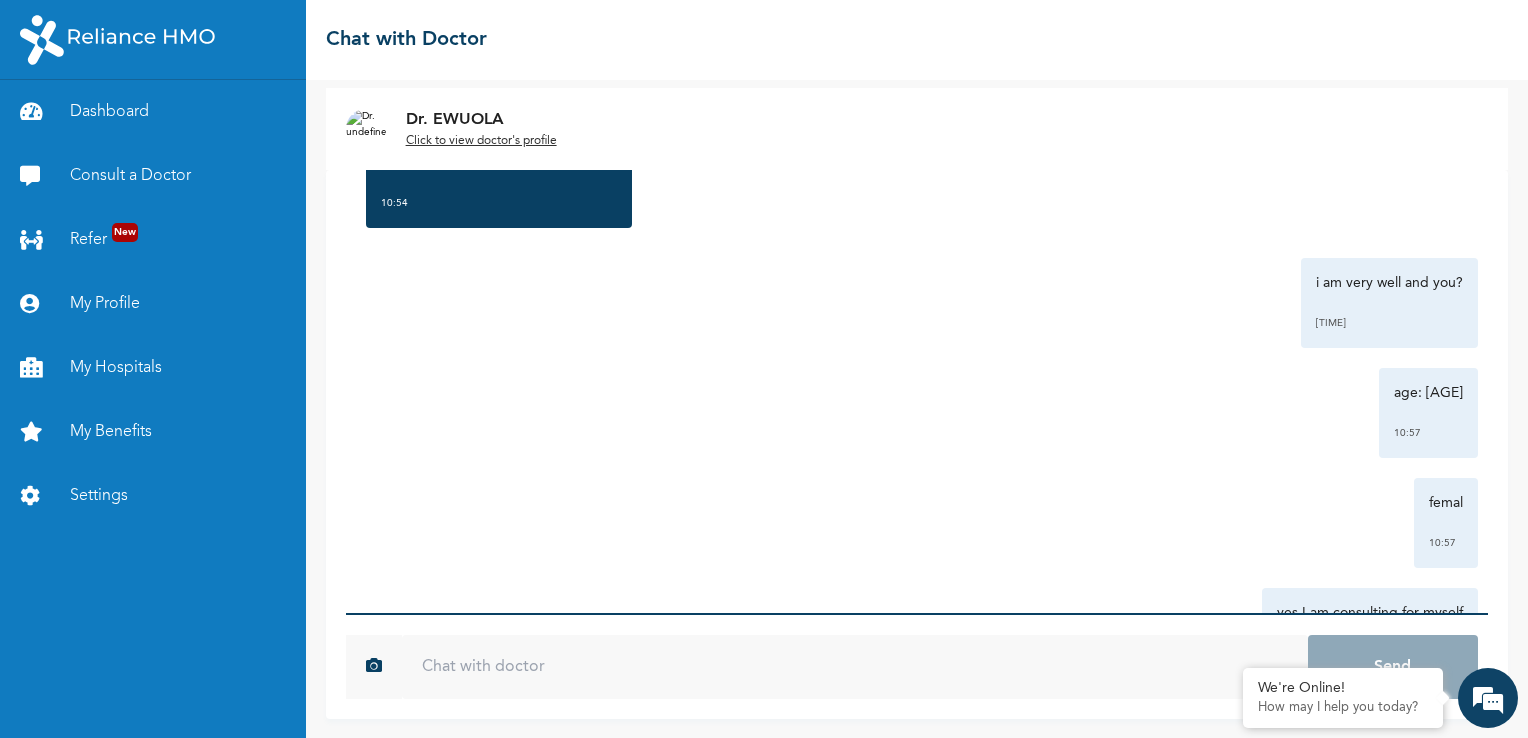click on "age: 29 10:57" at bounding box center [917, 413] 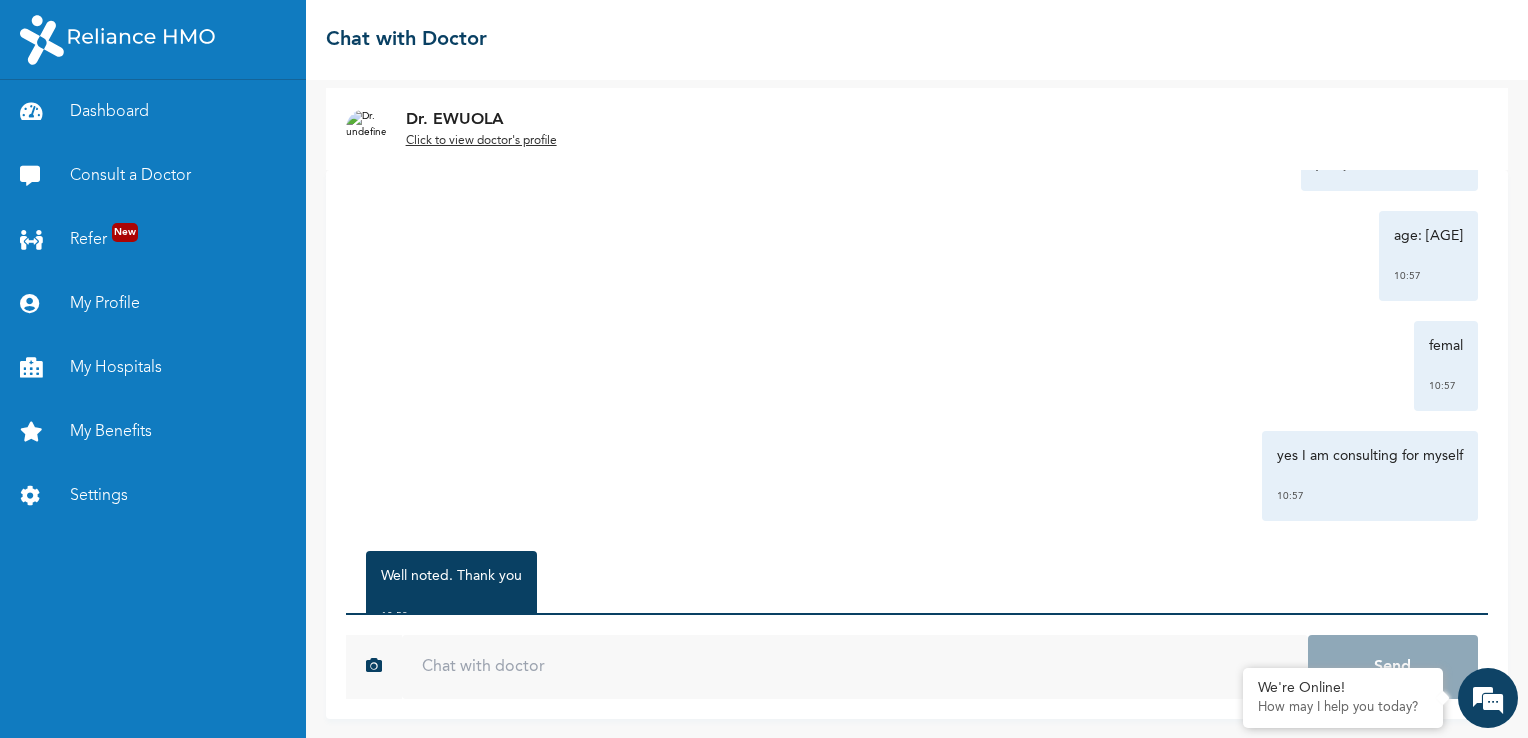scroll, scrollTop: 1023, scrollLeft: 0, axis: vertical 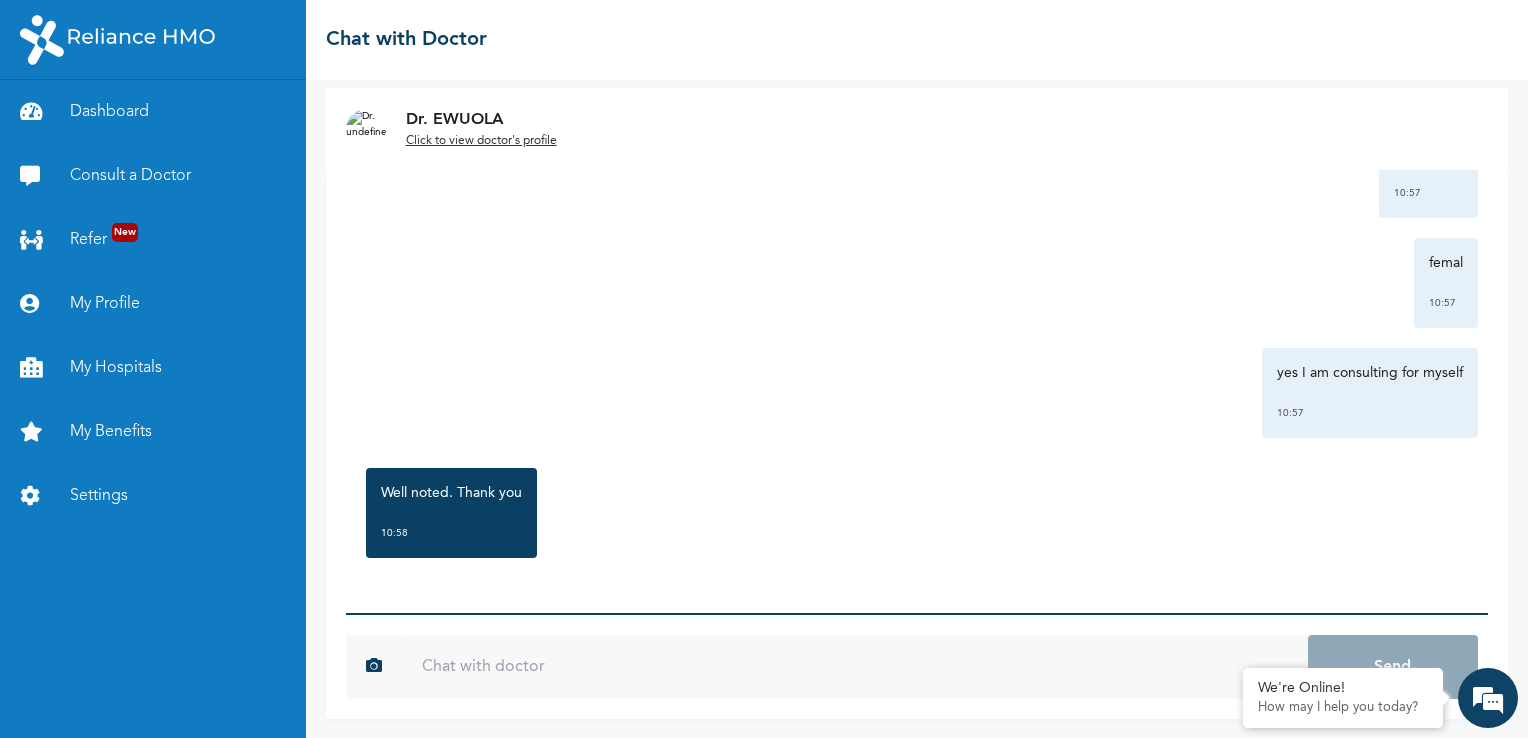 click at bounding box center [855, 667] 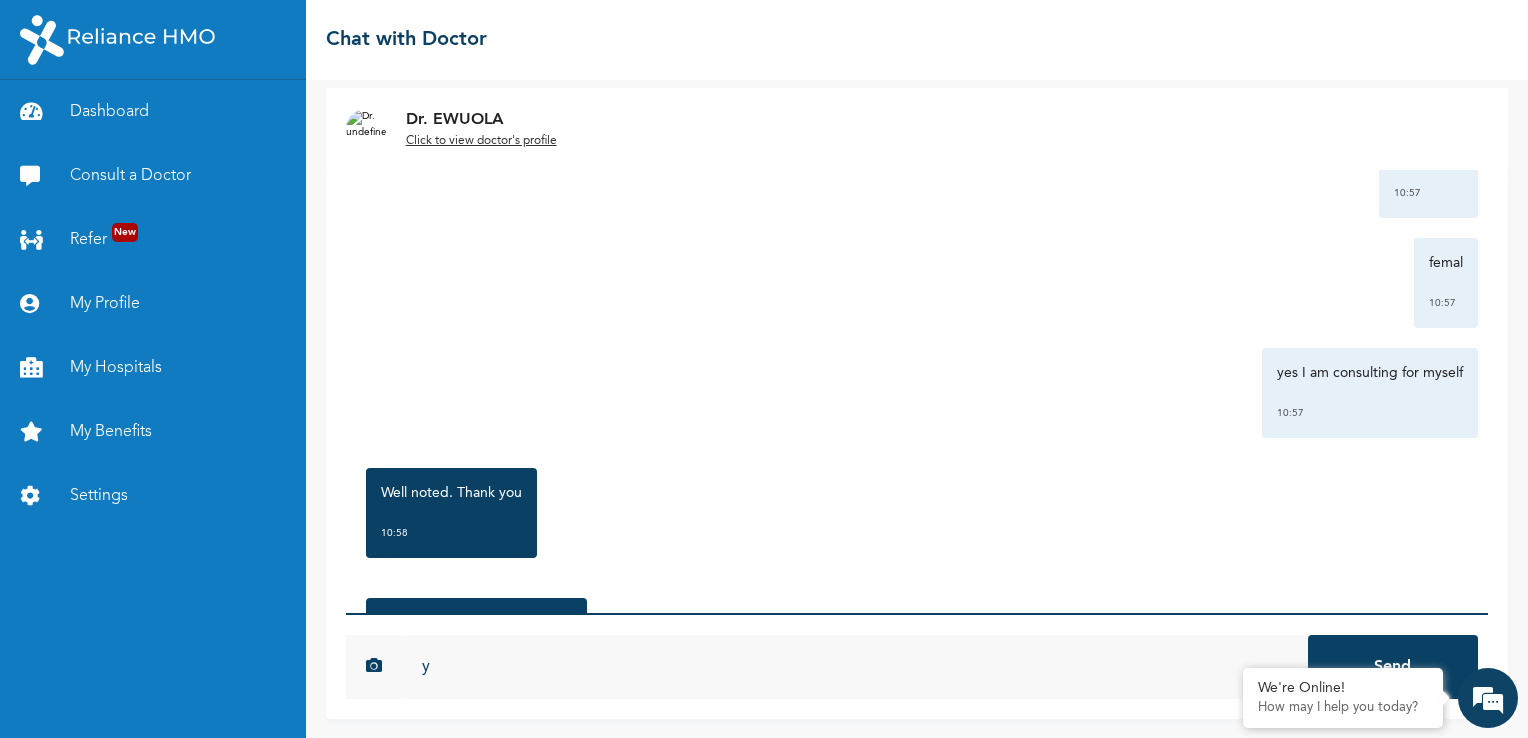 type on "y" 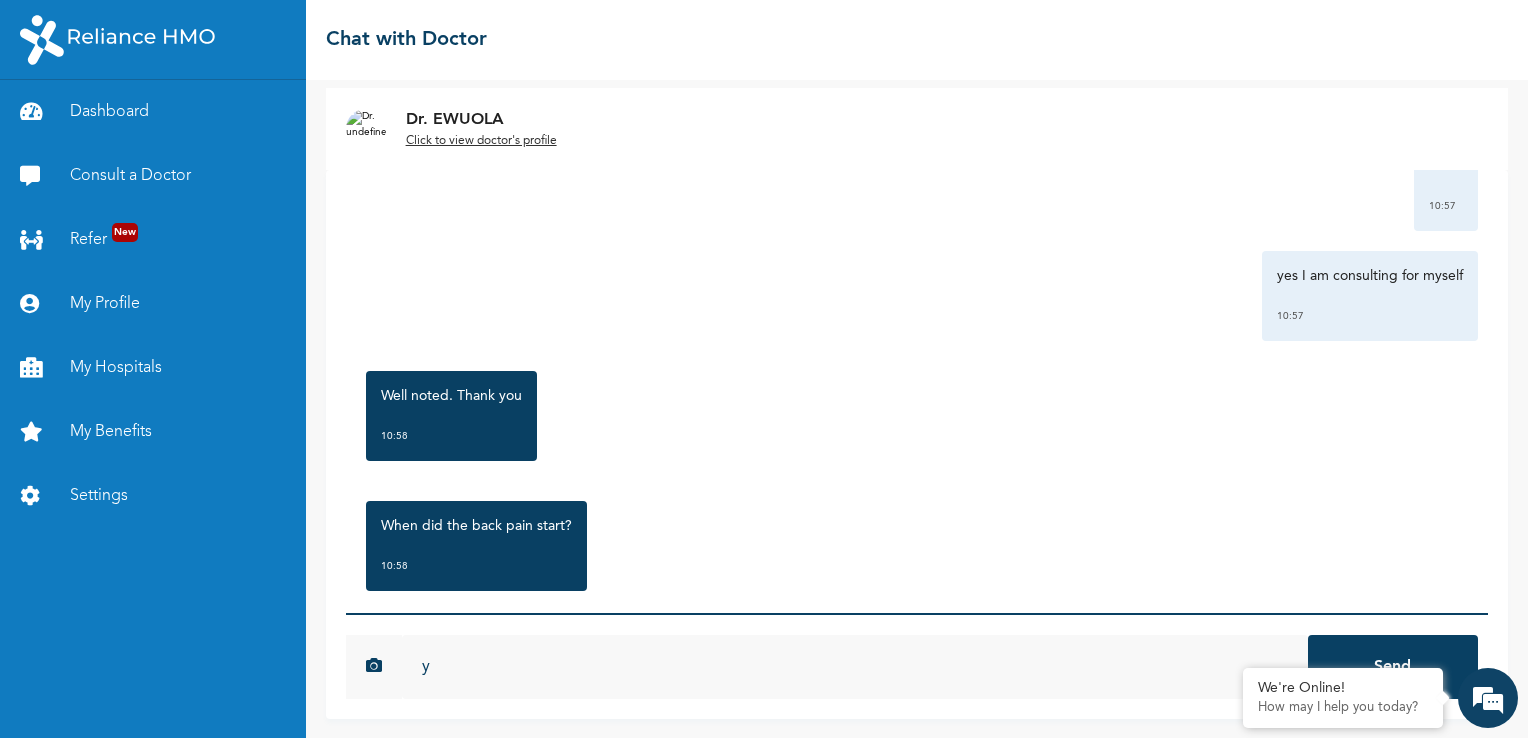 scroll, scrollTop: 1152, scrollLeft: 0, axis: vertical 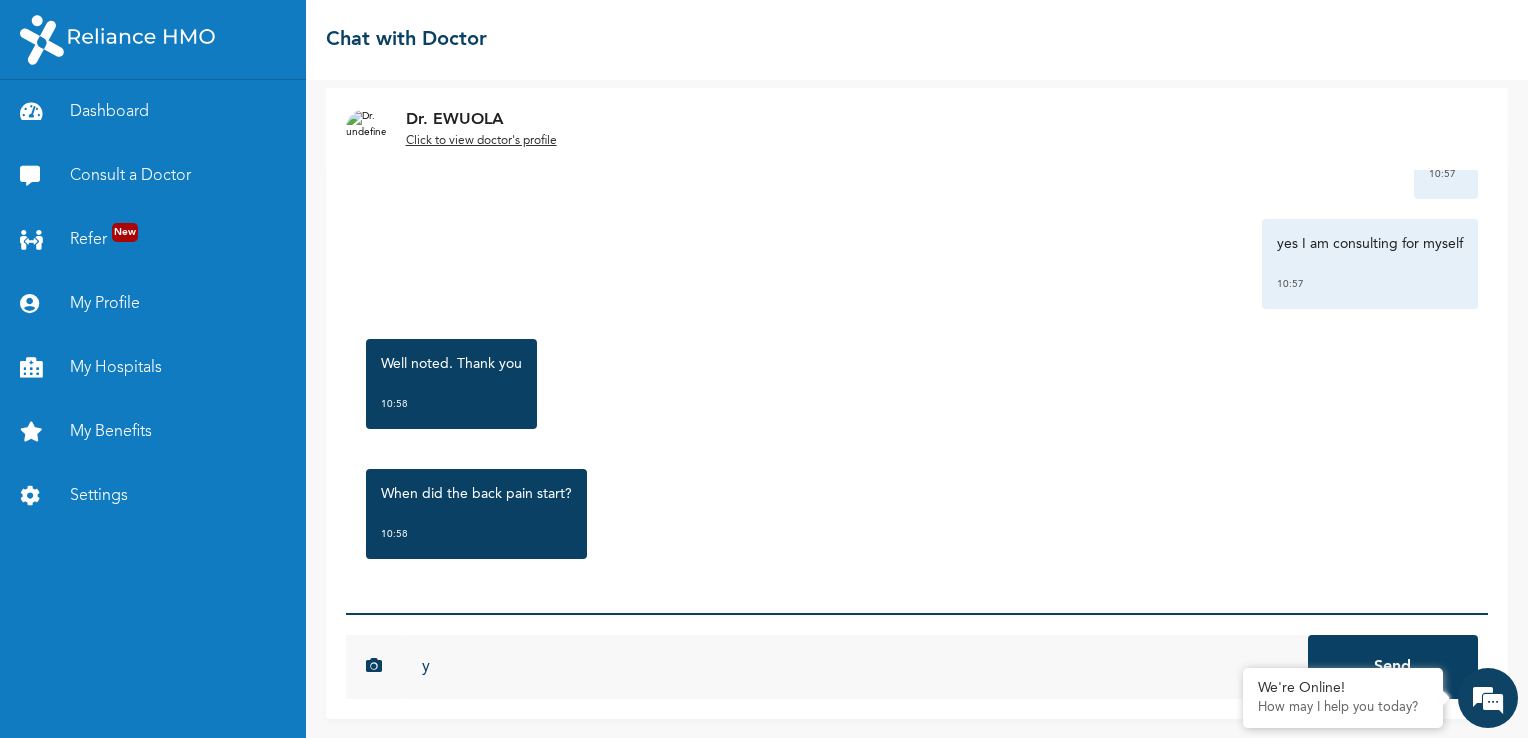 click on "y" at bounding box center [855, 667] 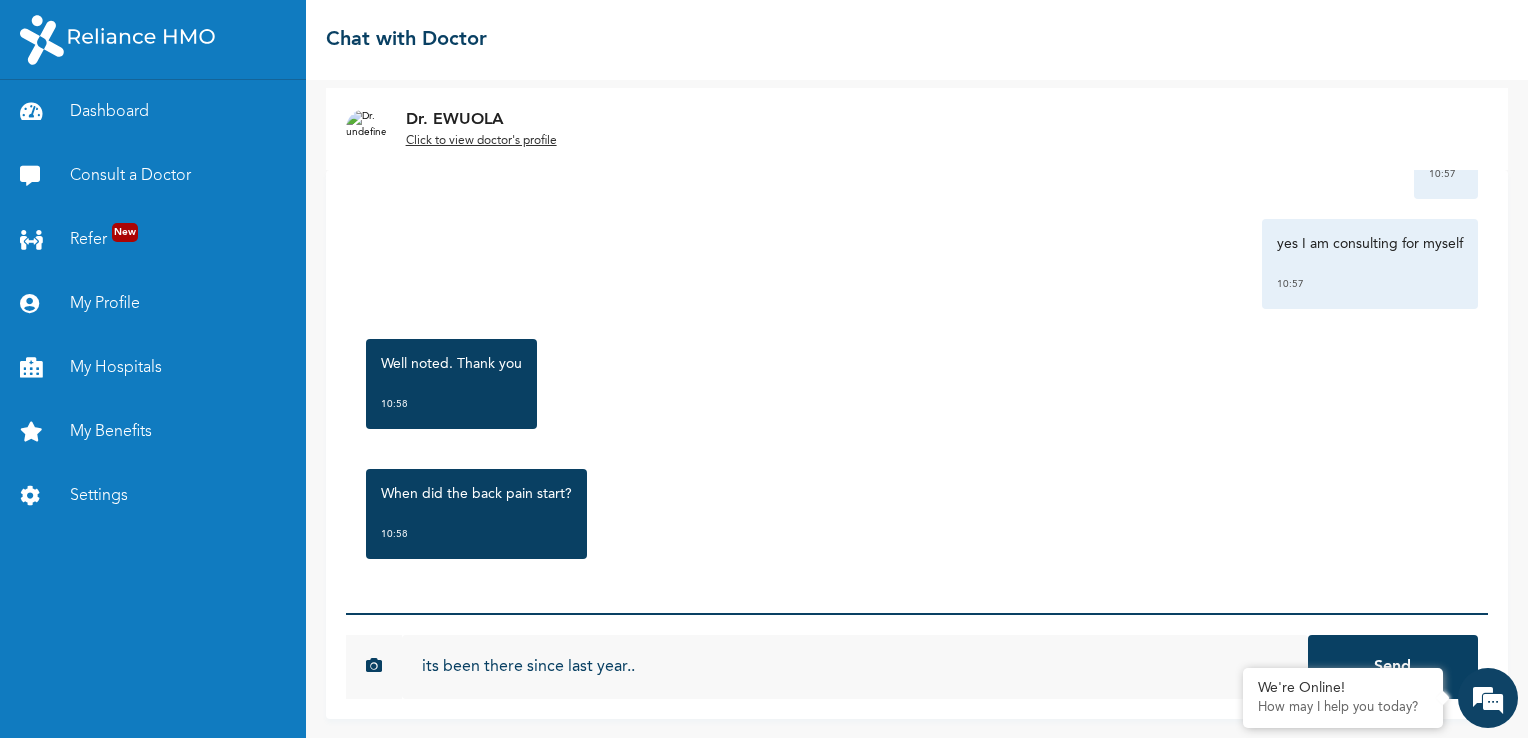 type on "its been there since last year.." 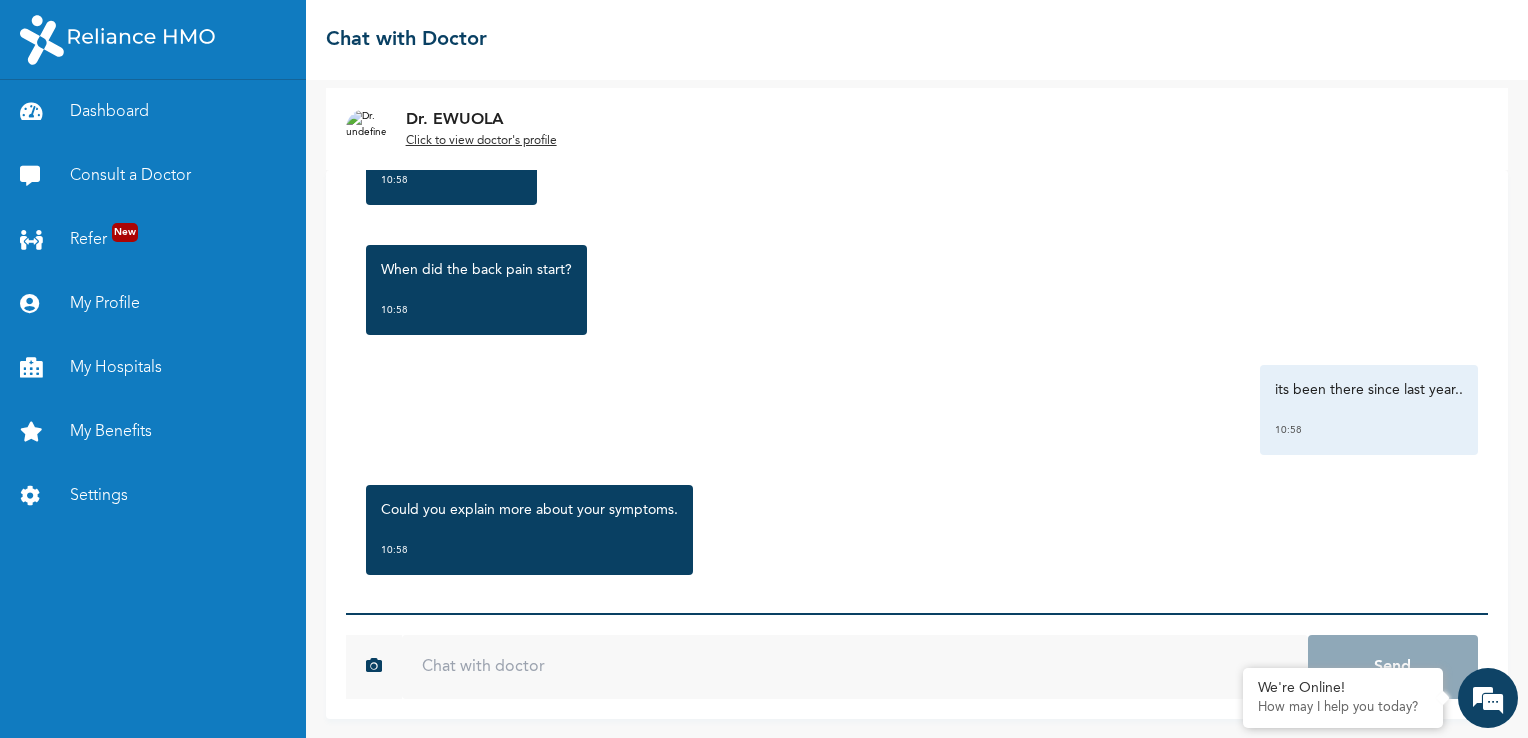 scroll, scrollTop: 1392, scrollLeft: 0, axis: vertical 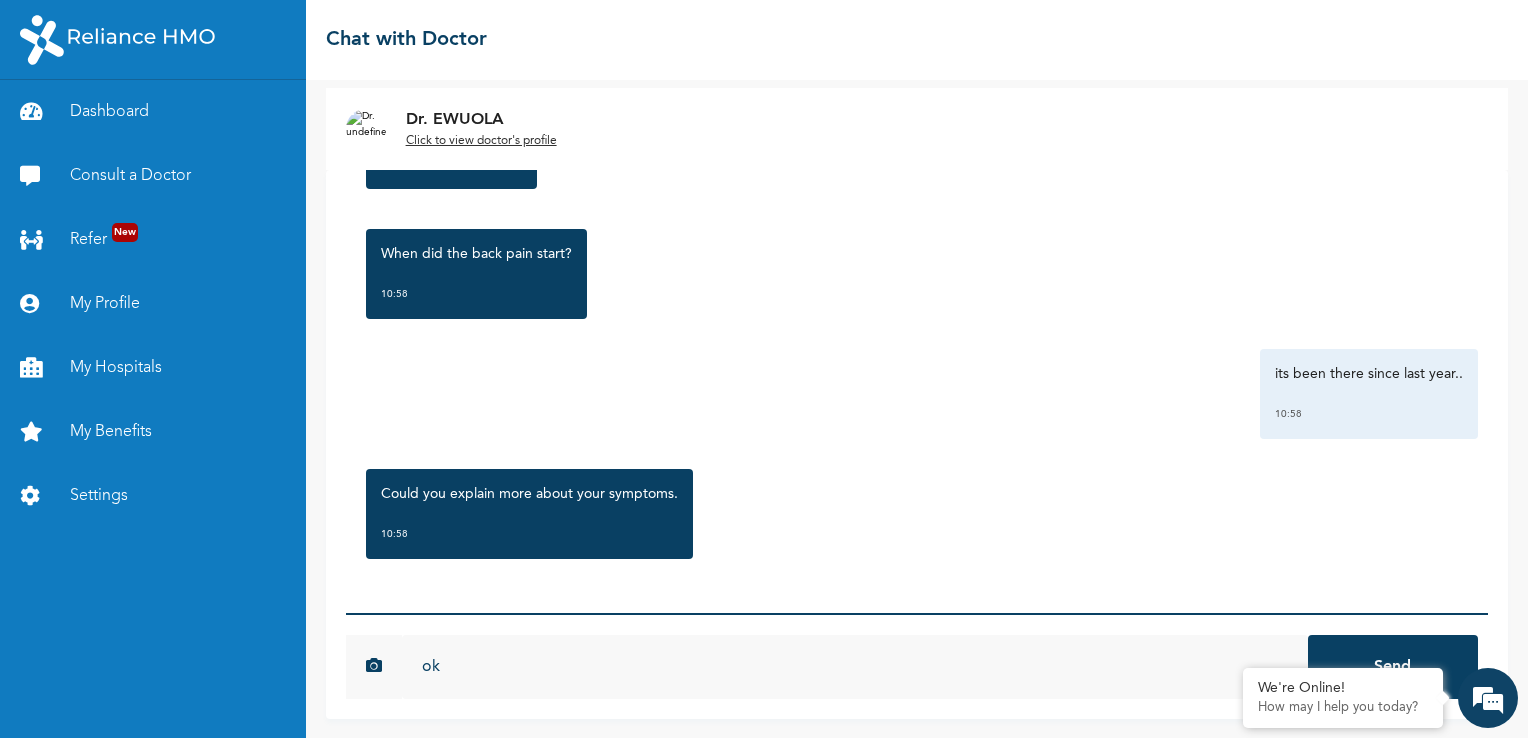 type on "ok" 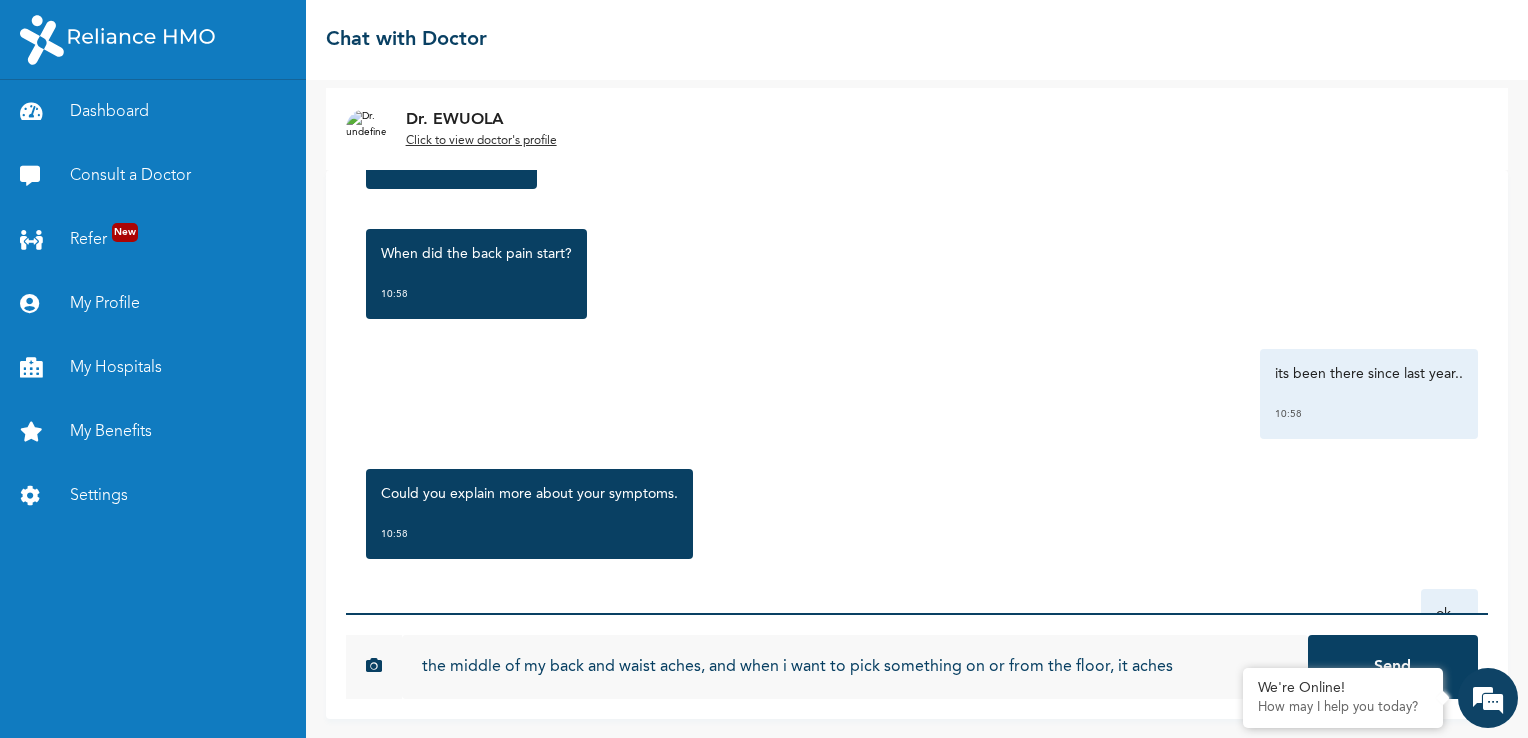 type on "the middle of my back and waist aches, and when i want to pick something on or from the floor, it aches" 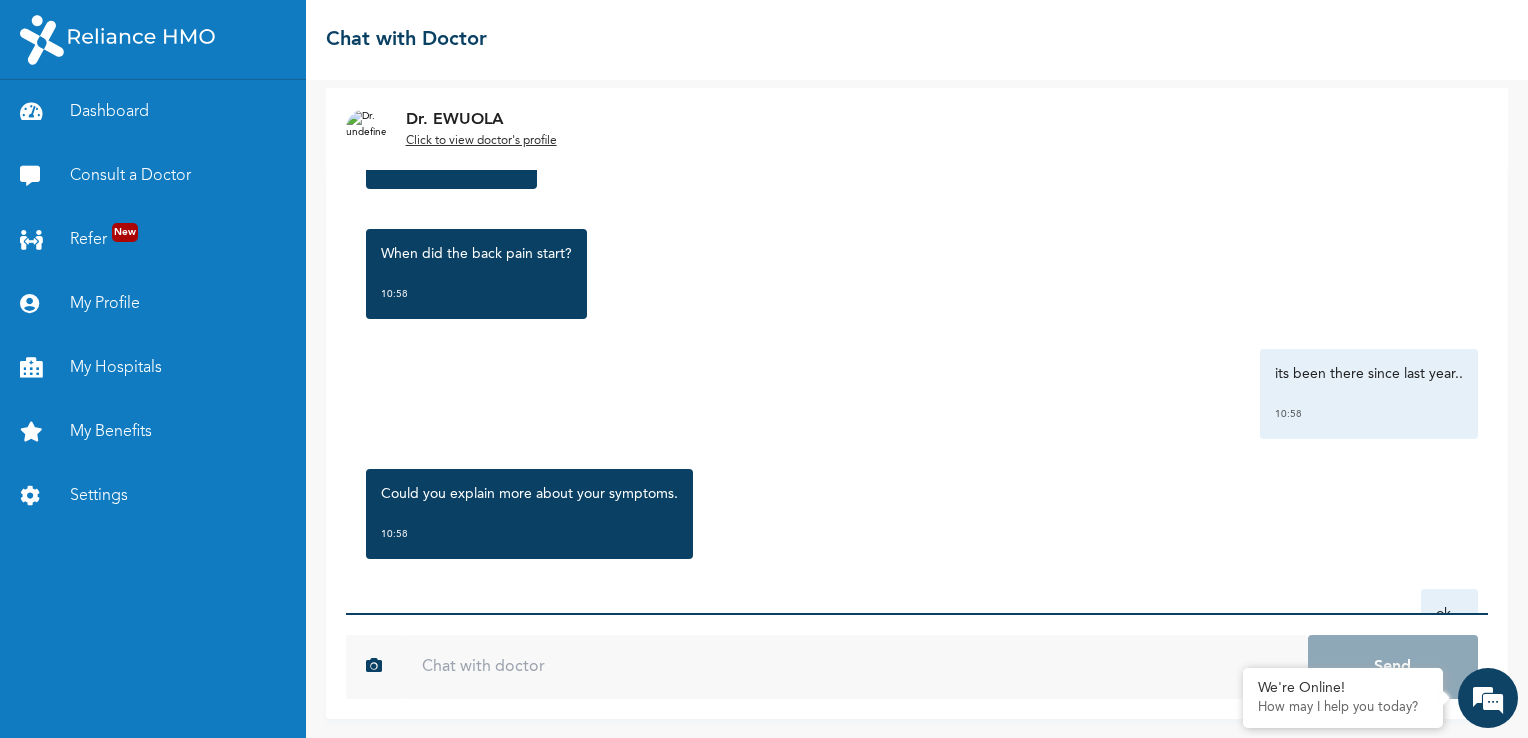scroll, scrollTop: 1743, scrollLeft: 0, axis: vertical 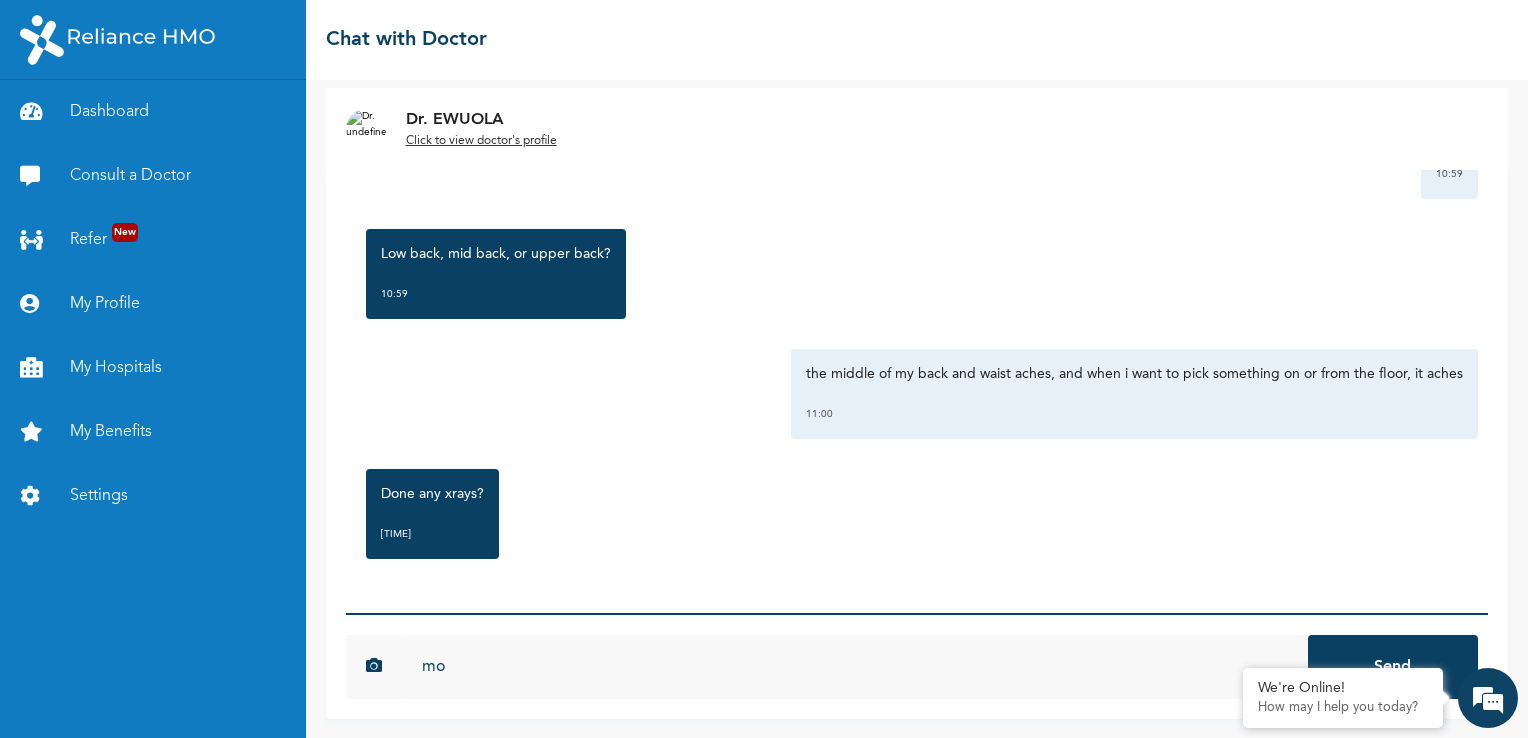 type on "m" 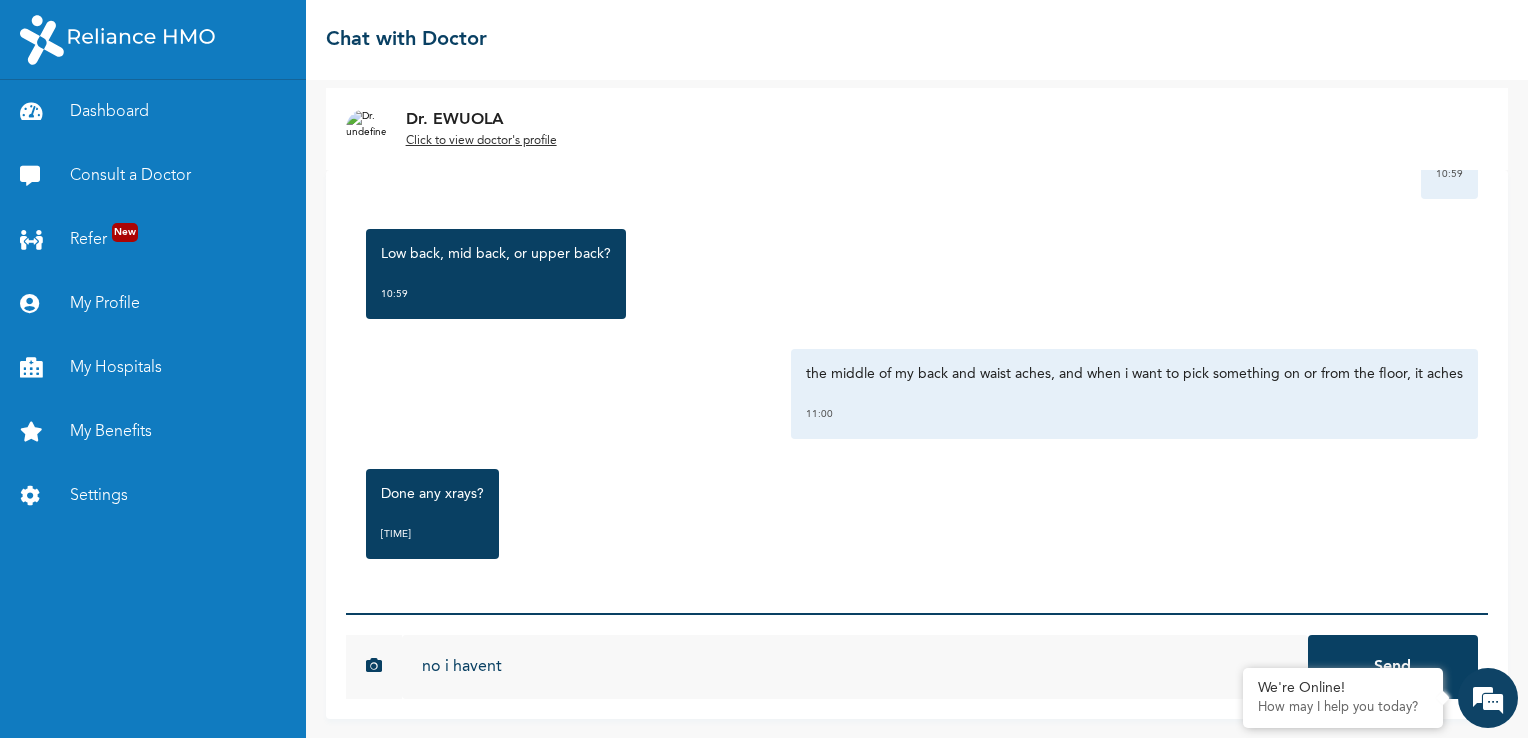 type on "no i havent" 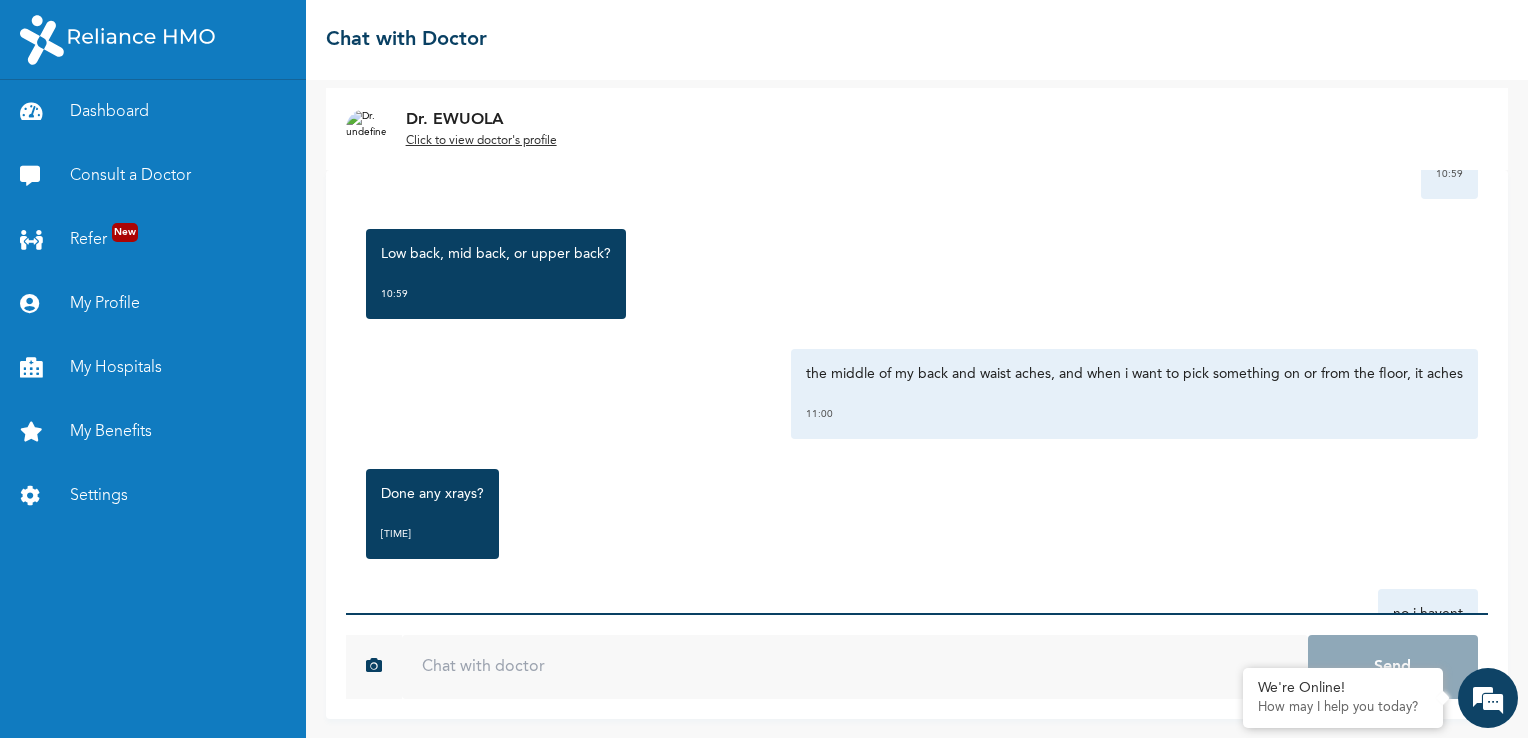 scroll, scrollTop: 1983, scrollLeft: 0, axis: vertical 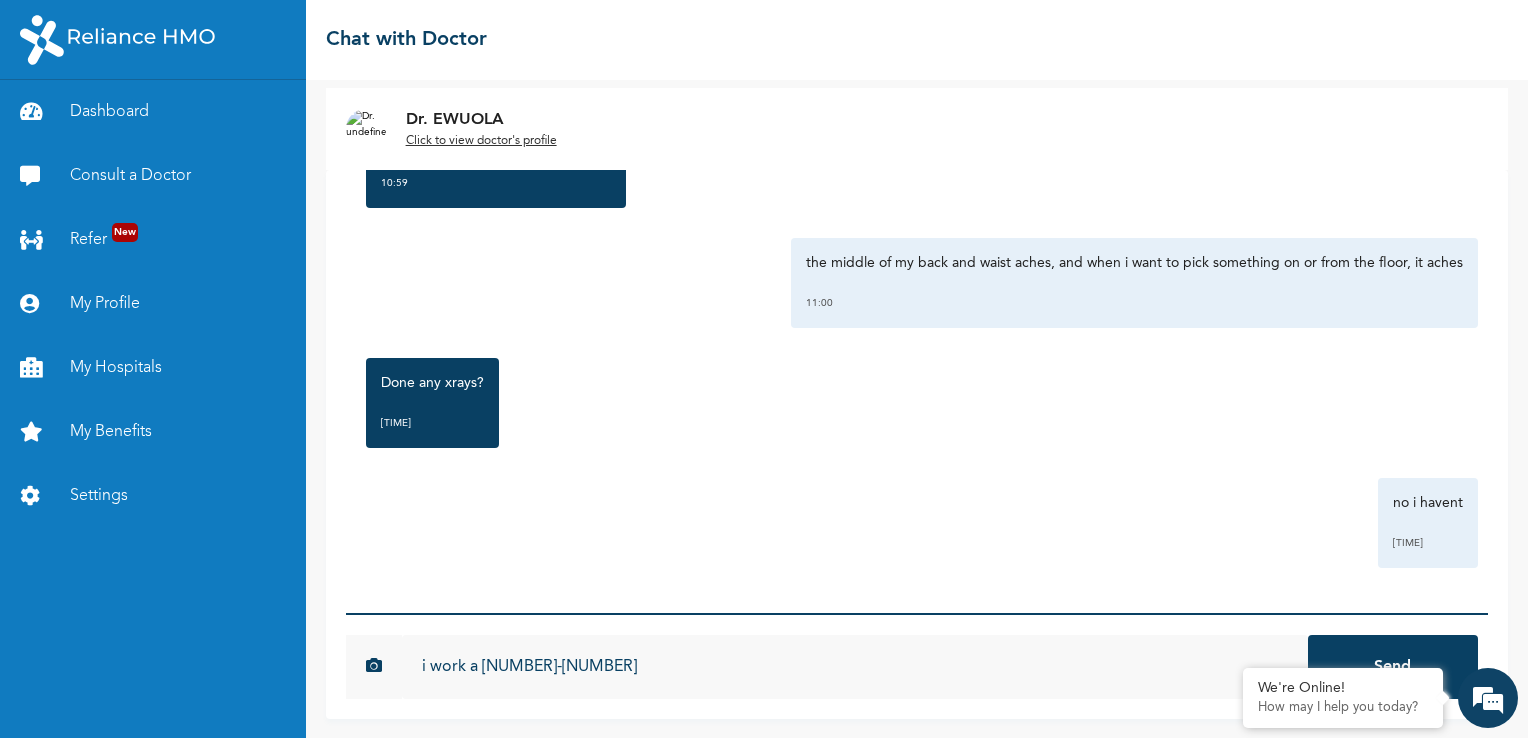 type on "i work a 9-5" 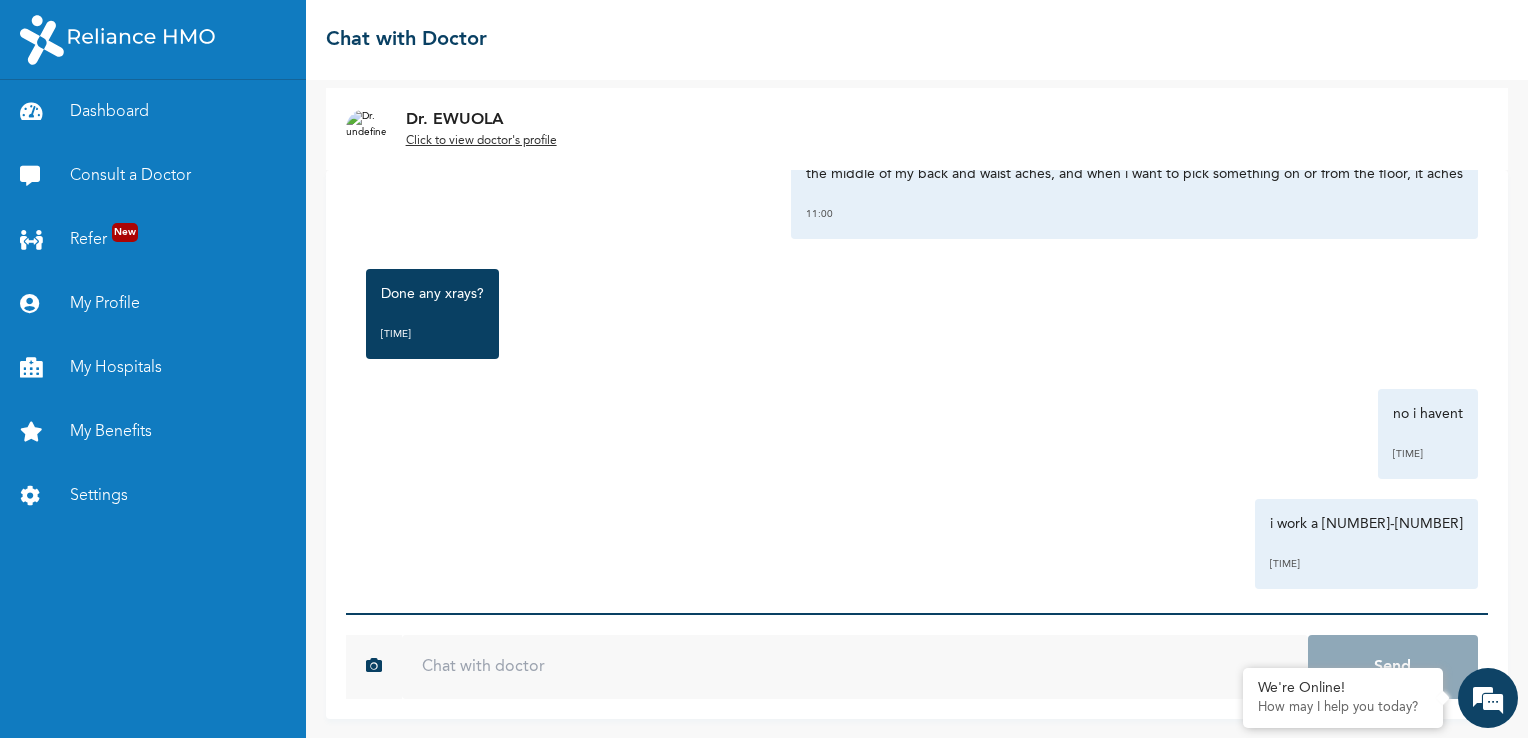 scroll, scrollTop: 2092, scrollLeft: 0, axis: vertical 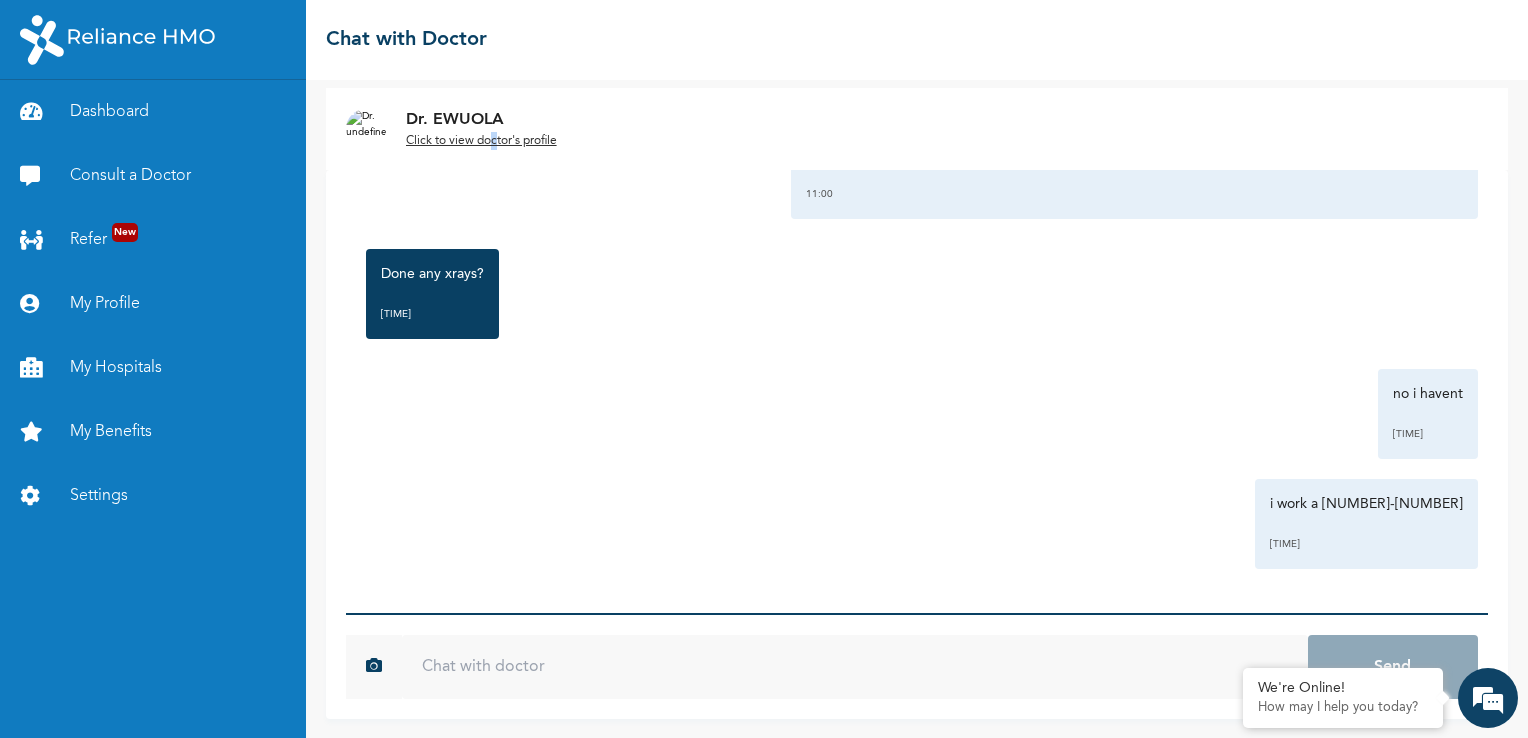 drag, startPoint x: 538, startPoint y: 136, endPoint x: 495, endPoint y: 143, distance: 43.56604 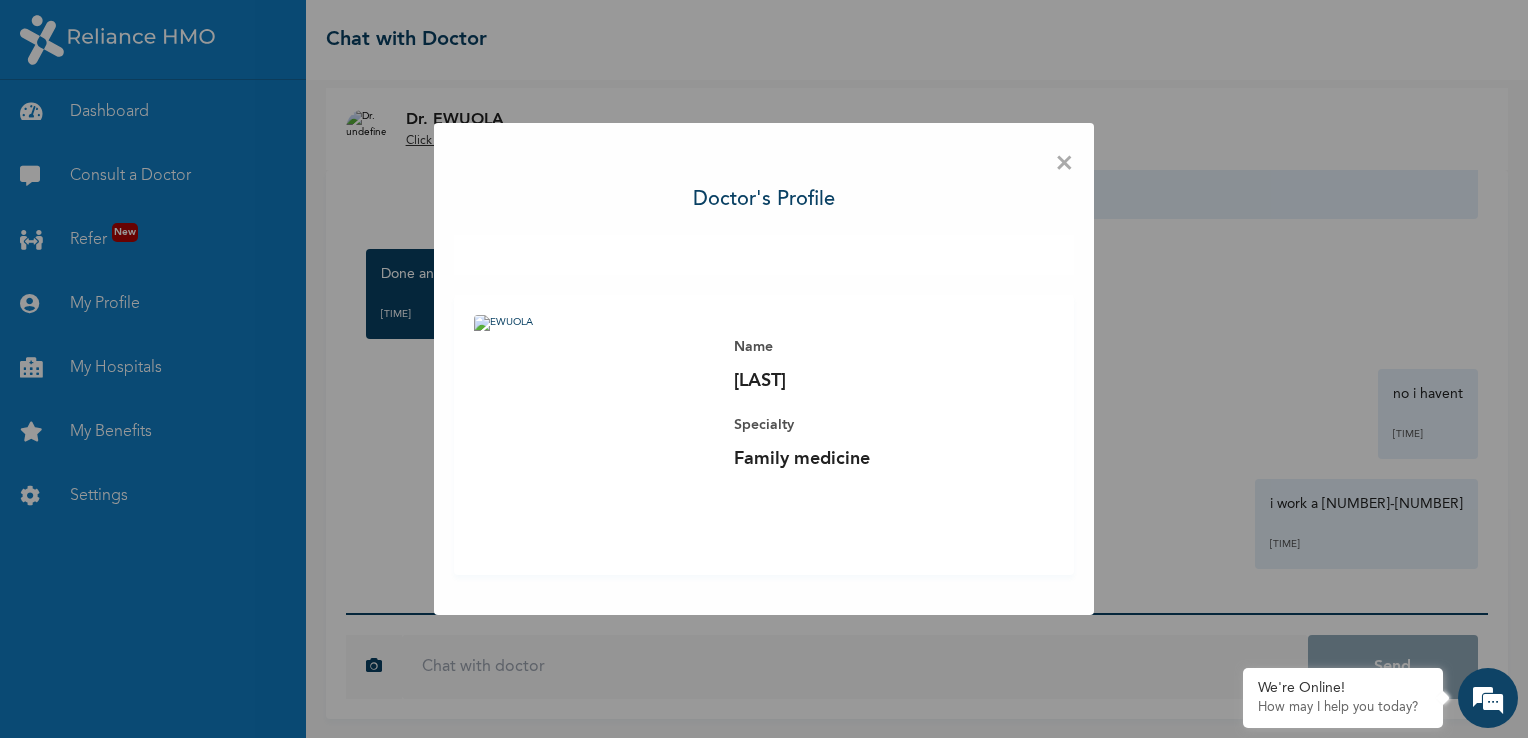drag, startPoint x: 495, startPoint y: 143, endPoint x: 409, endPoint y: 171, distance: 90.44335 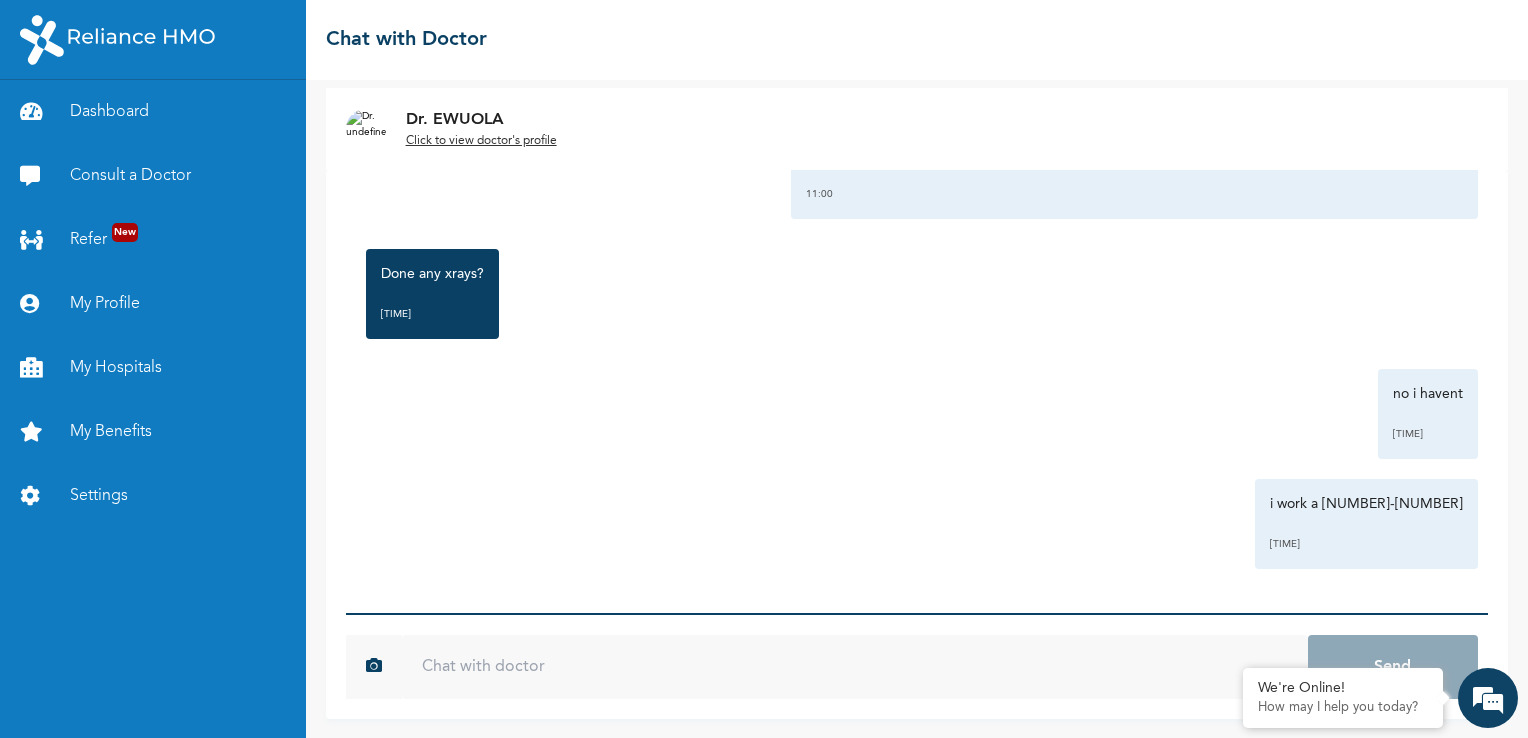 drag, startPoint x: 1052, startPoint y: 545, endPoint x: 1300, endPoint y: 570, distance: 249.2569 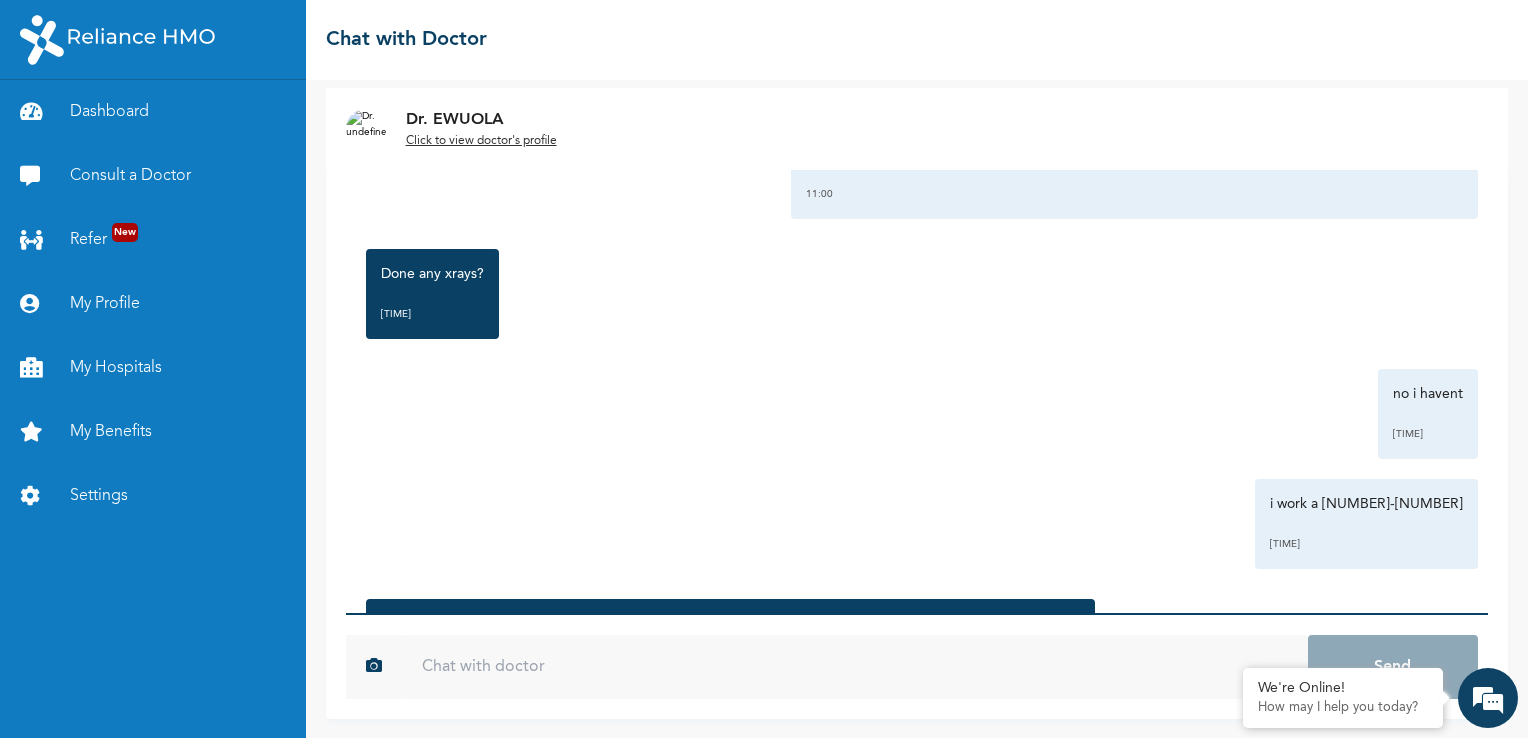 scroll, scrollTop: 2243, scrollLeft: 0, axis: vertical 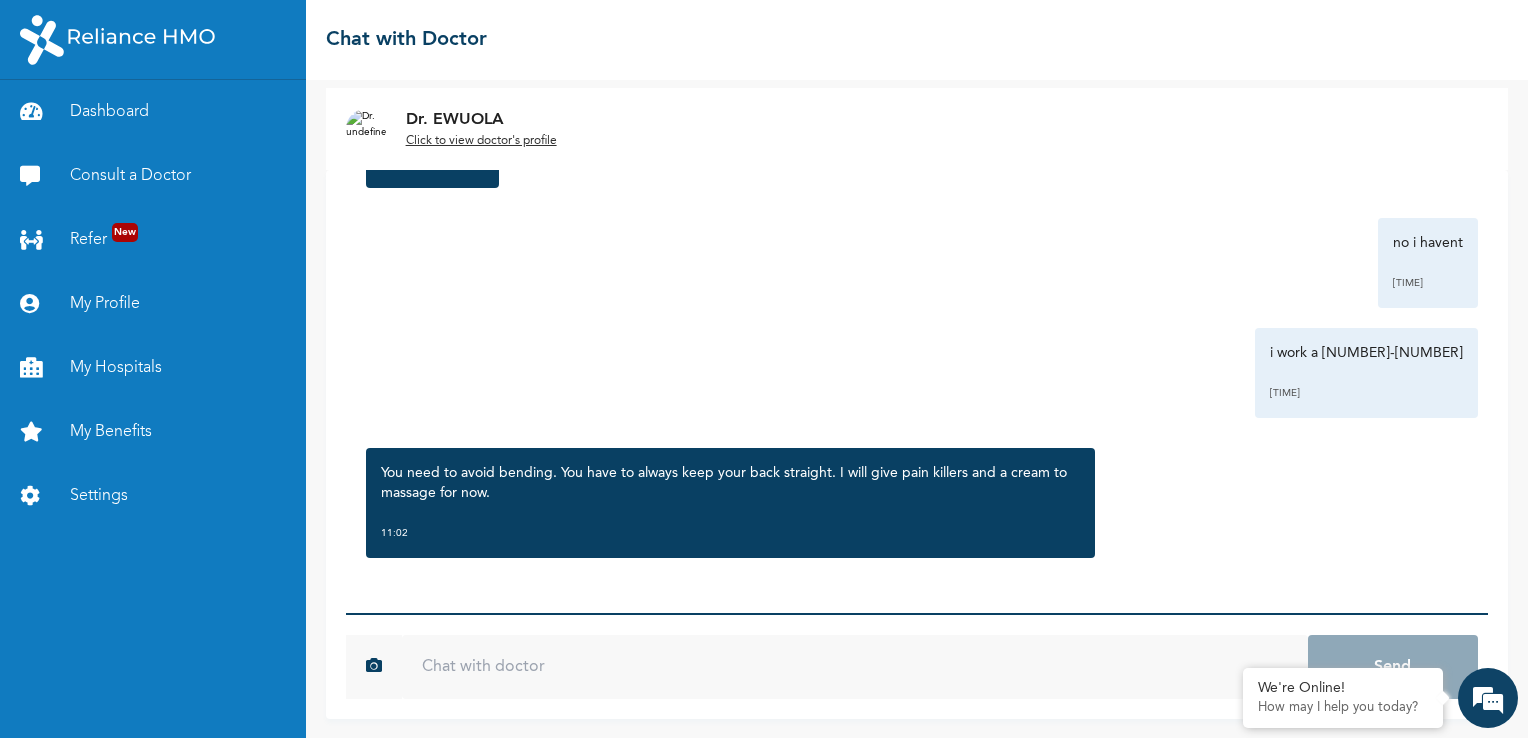 click at bounding box center [855, 667] 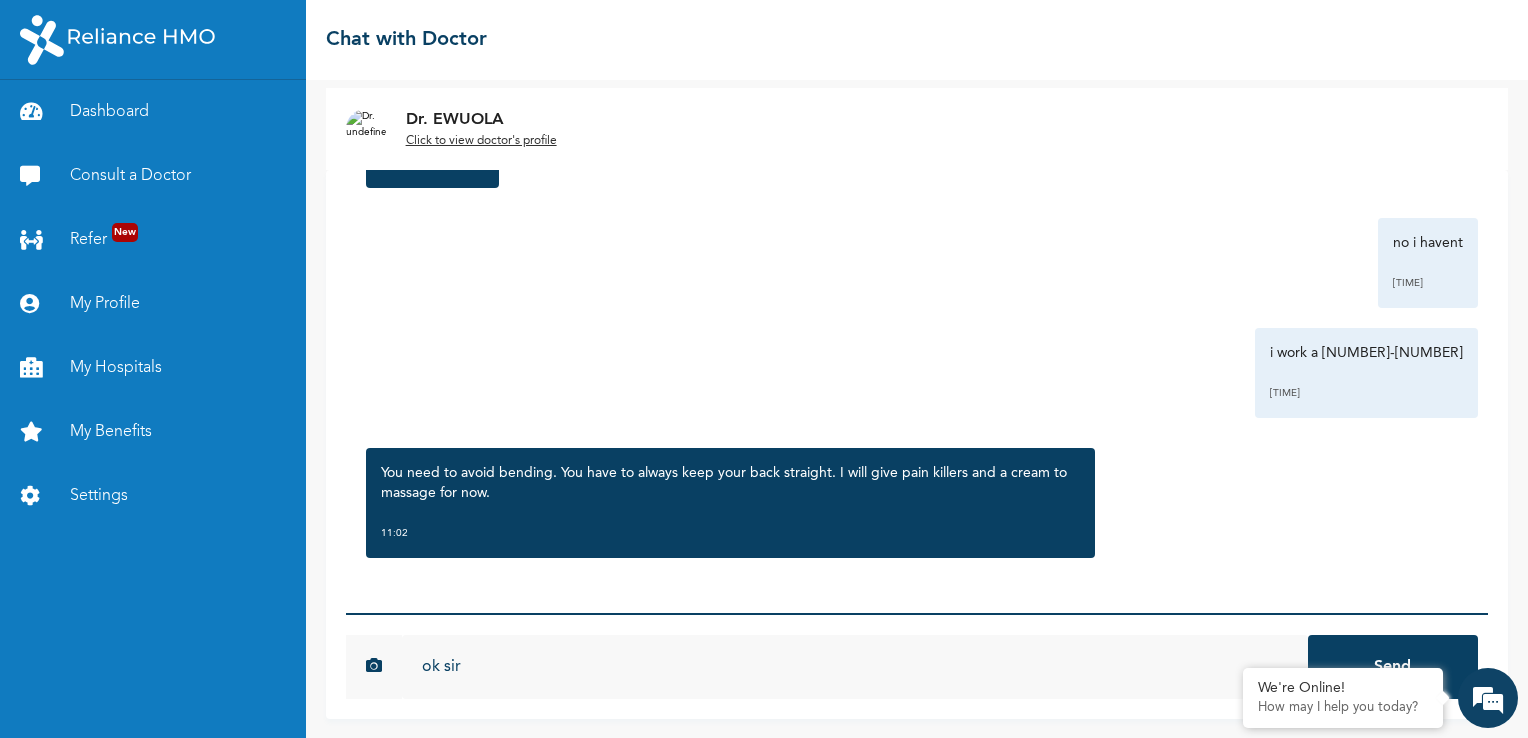 type on "ok sir" 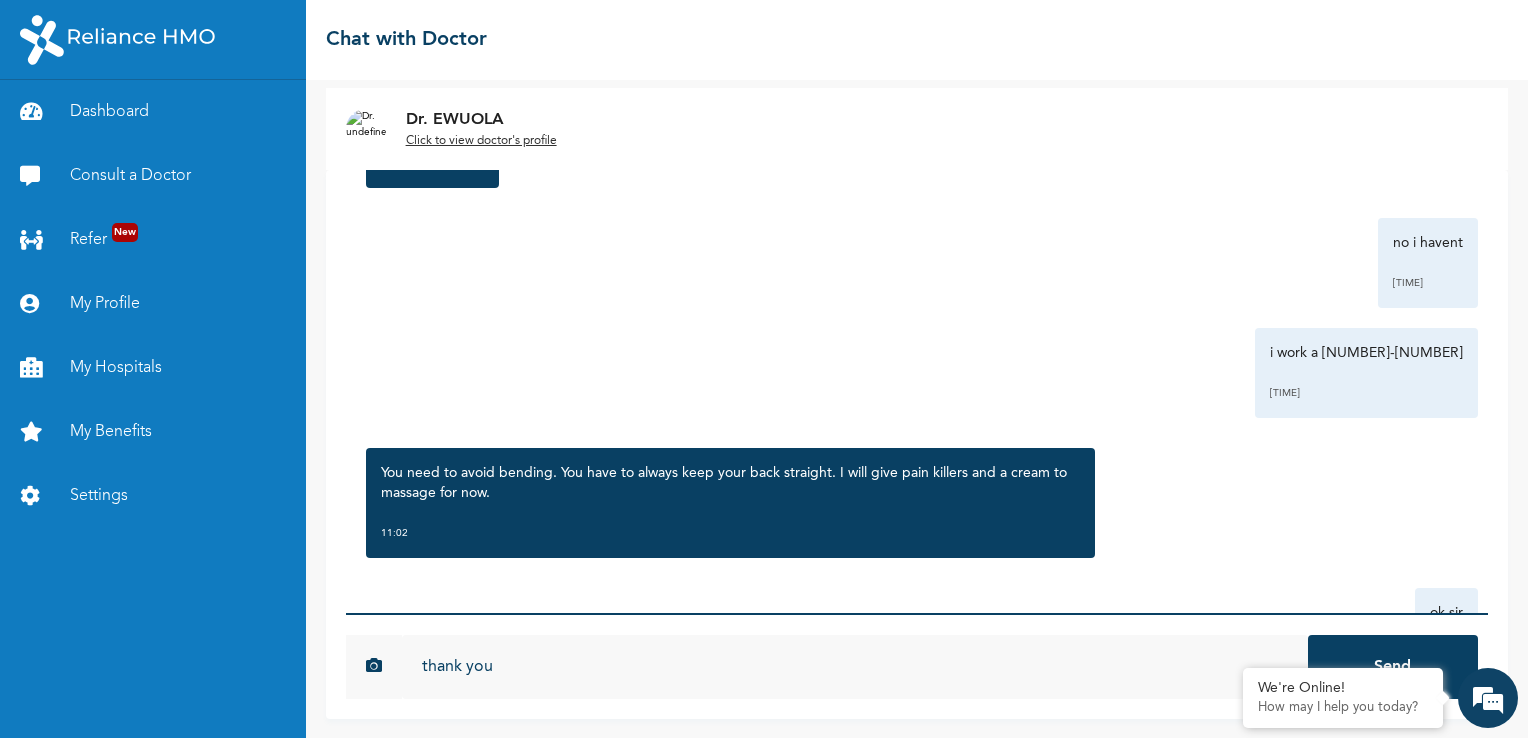 type on "thank you" 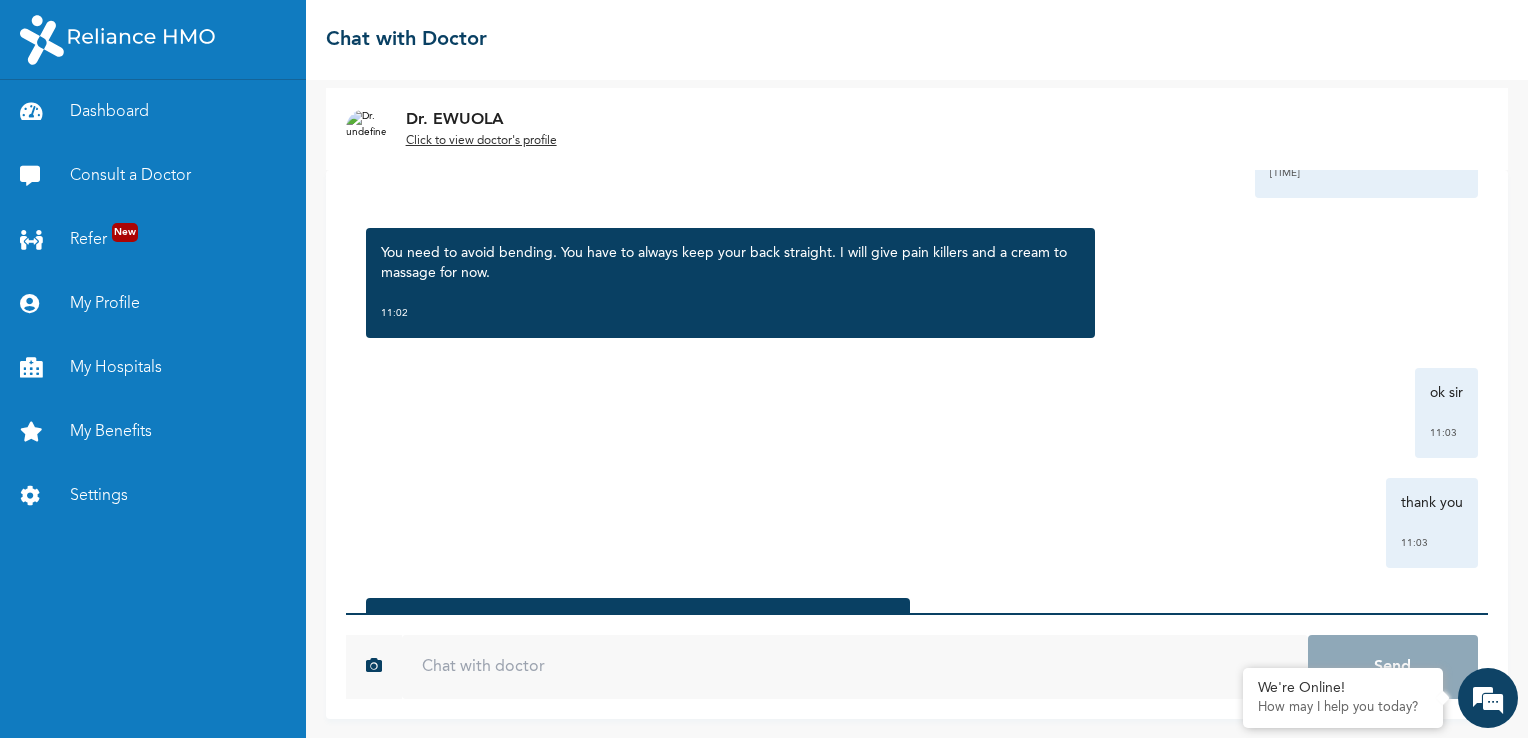 scroll, scrollTop: 2592, scrollLeft: 0, axis: vertical 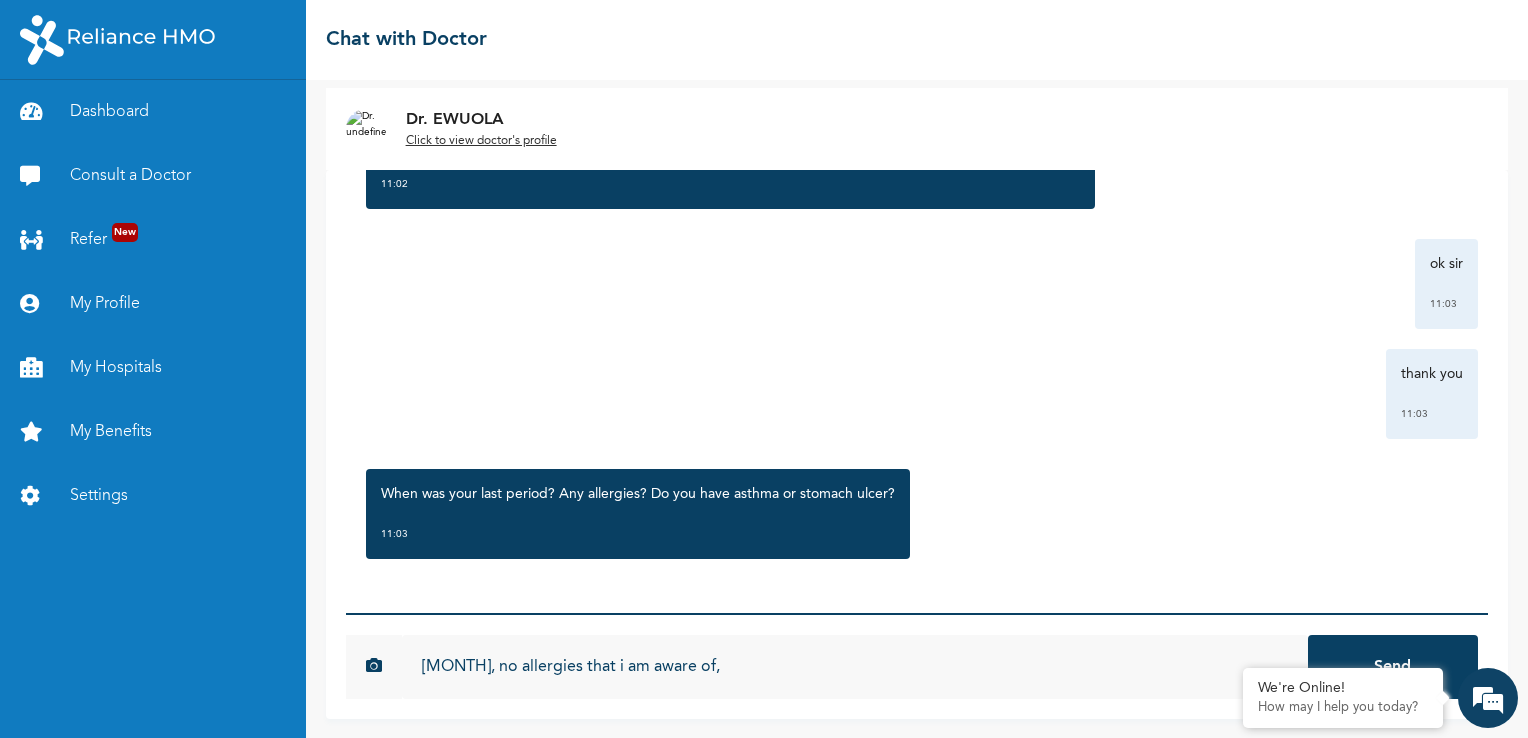 type on "july, no allergies that i am aware of," 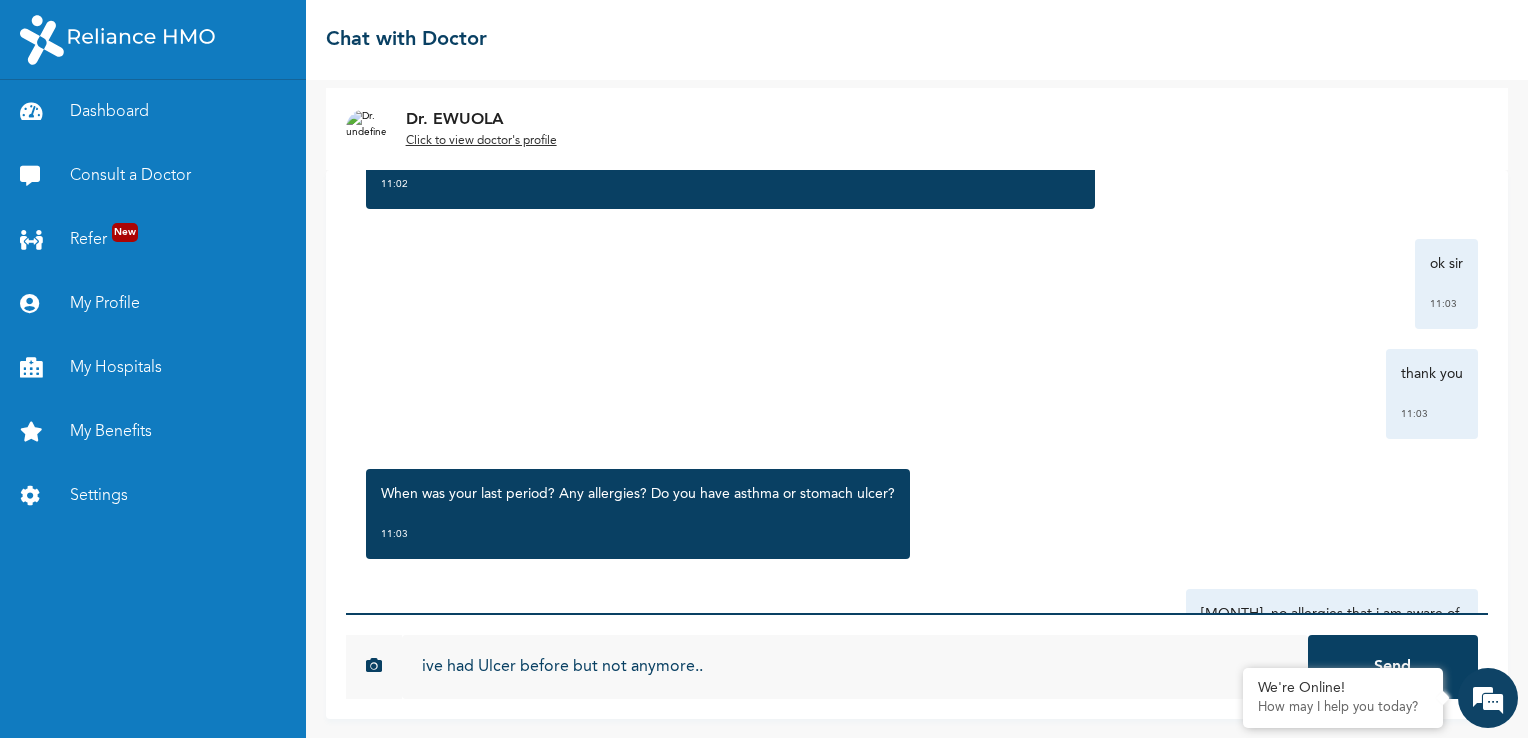 type on "ive had Ulcer before but not anymore.." 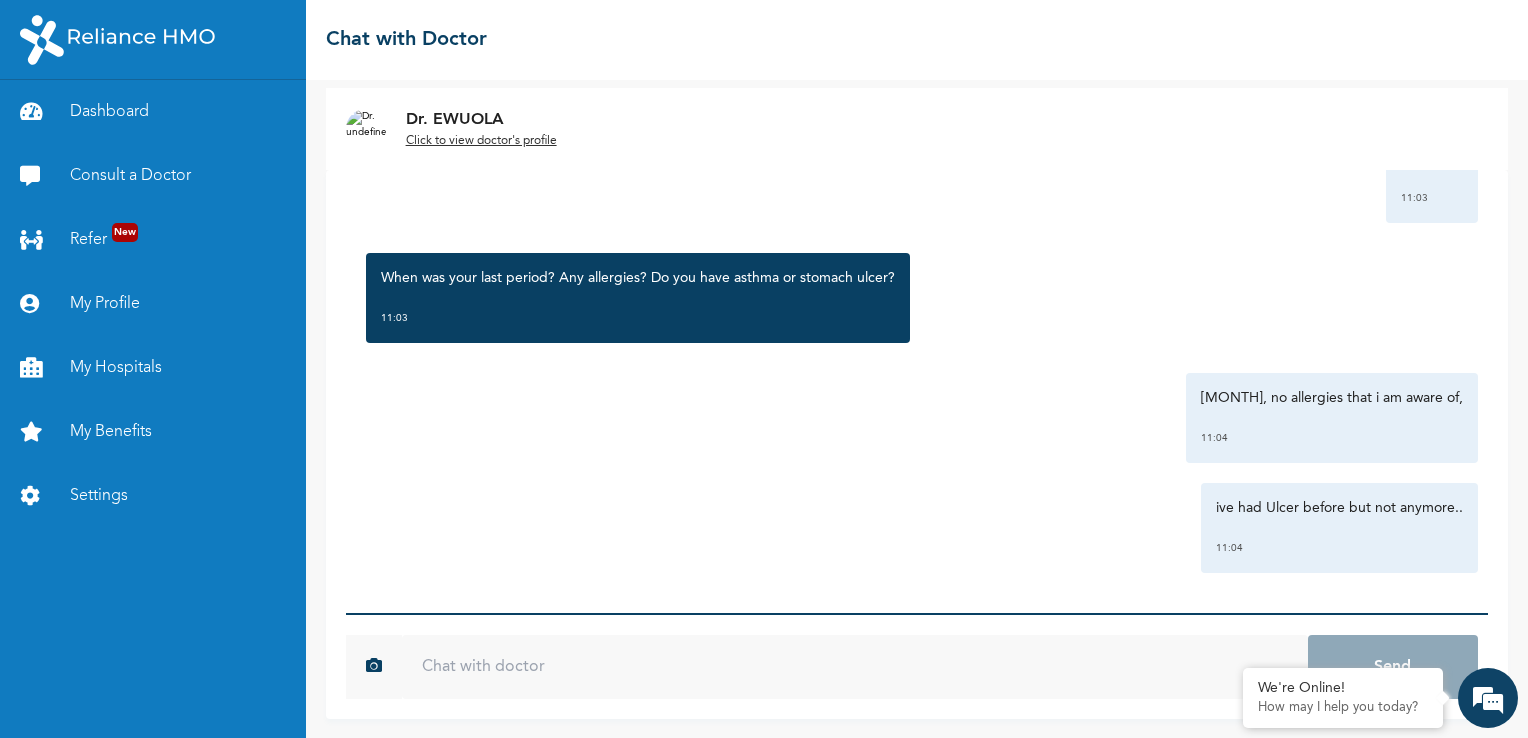 scroll, scrollTop: 2812, scrollLeft: 0, axis: vertical 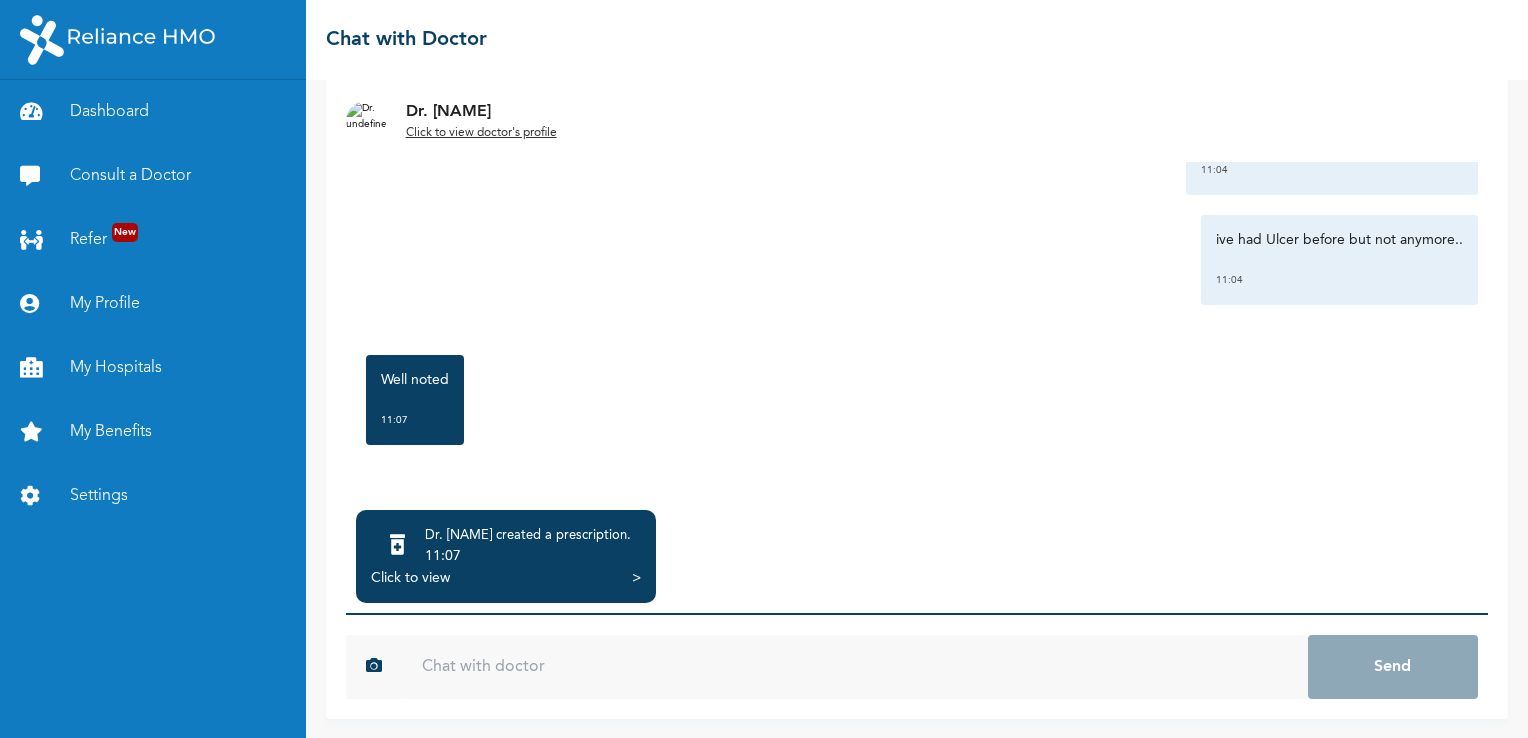 click on "Click to view" at bounding box center (410, 578) 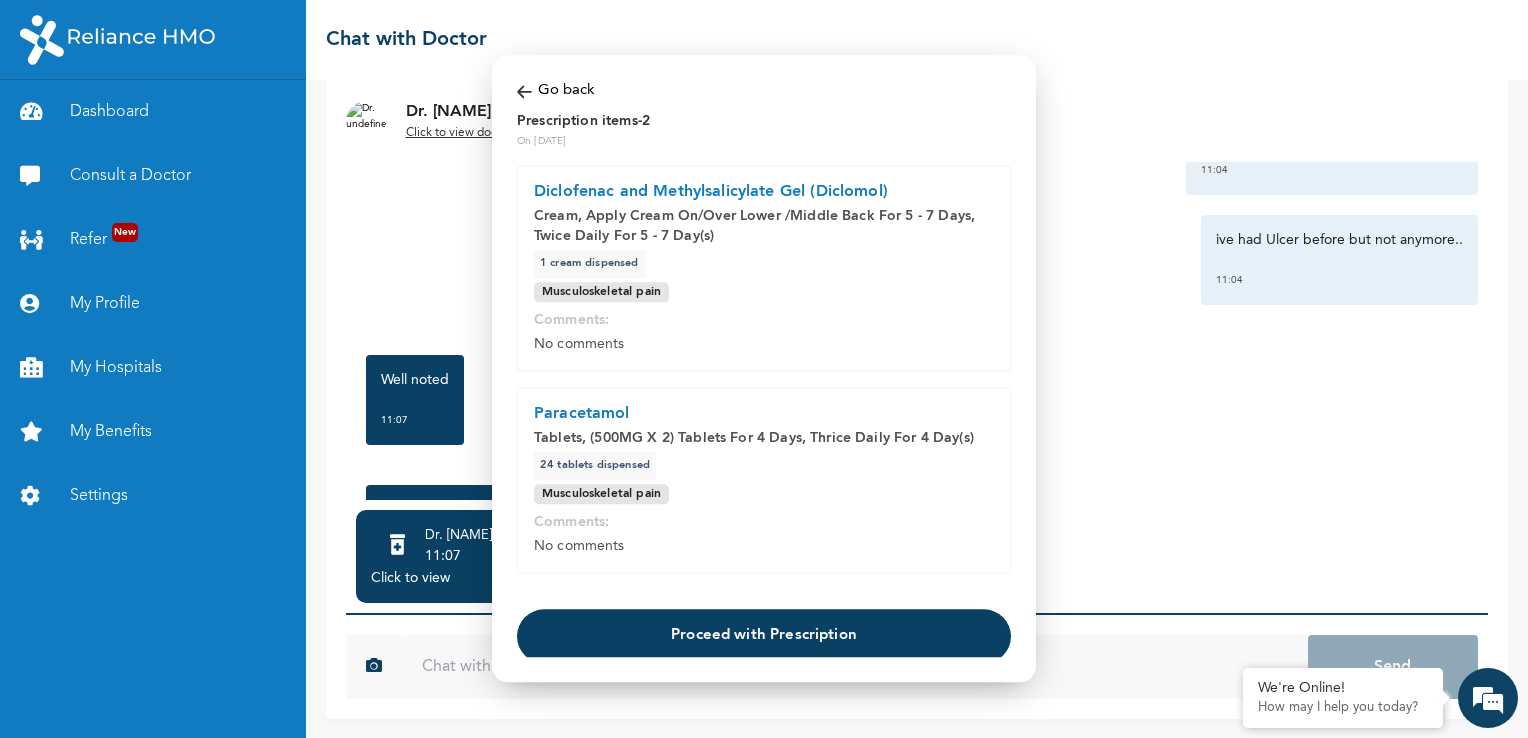 scroll, scrollTop: 0, scrollLeft: 0, axis: both 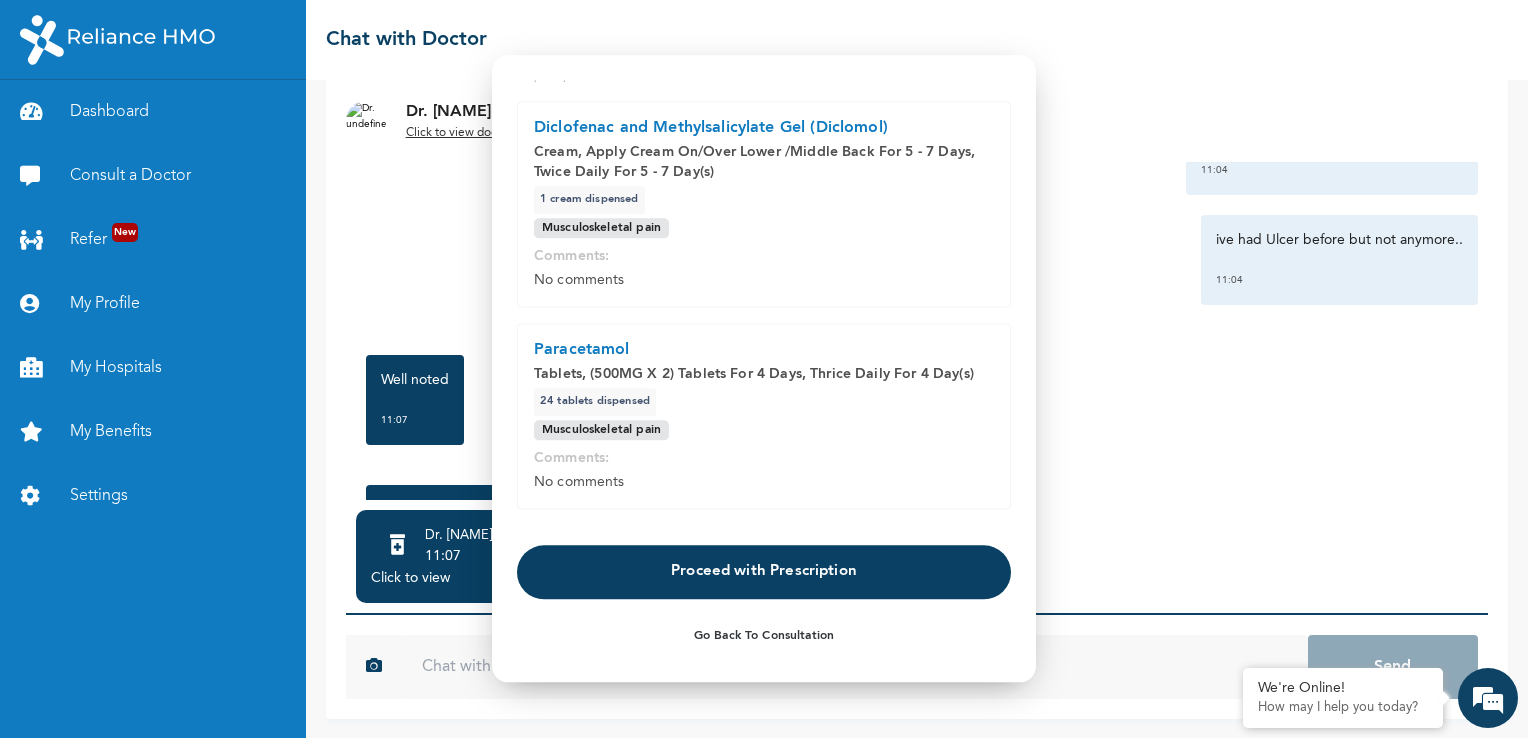 click on "Proceed with Prescription" at bounding box center [764, 572] 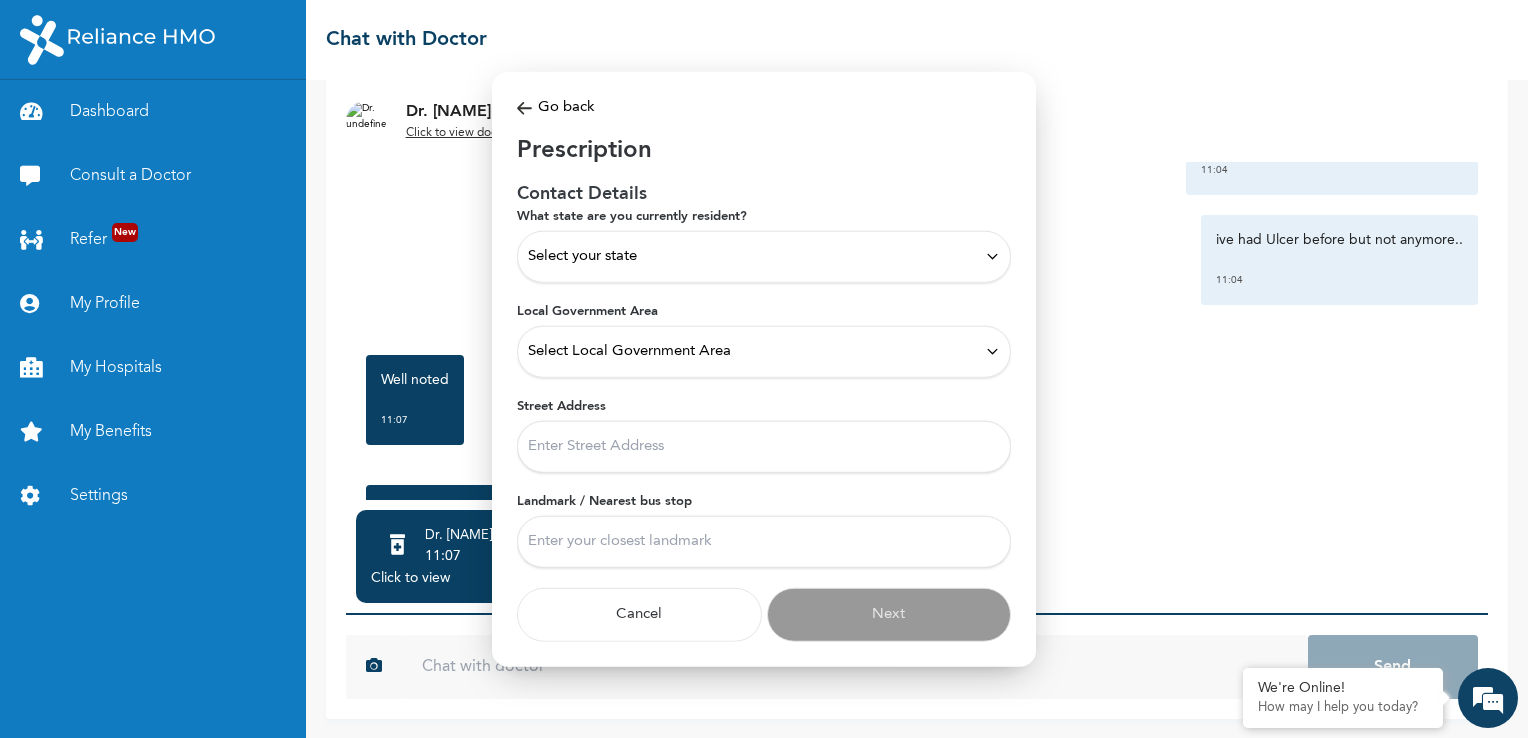 scroll, scrollTop: 0, scrollLeft: 0, axis: both 